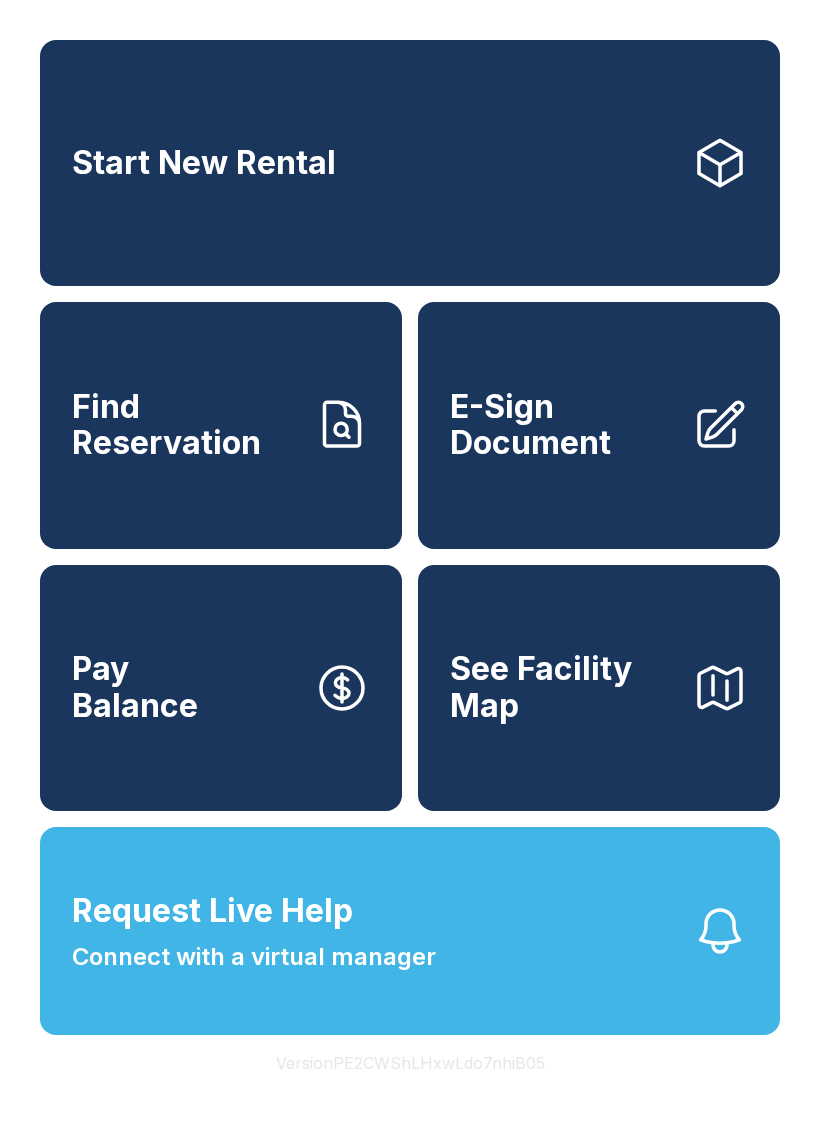 scroll, scrollTop: 0, scrollLeft: 0, axis: both 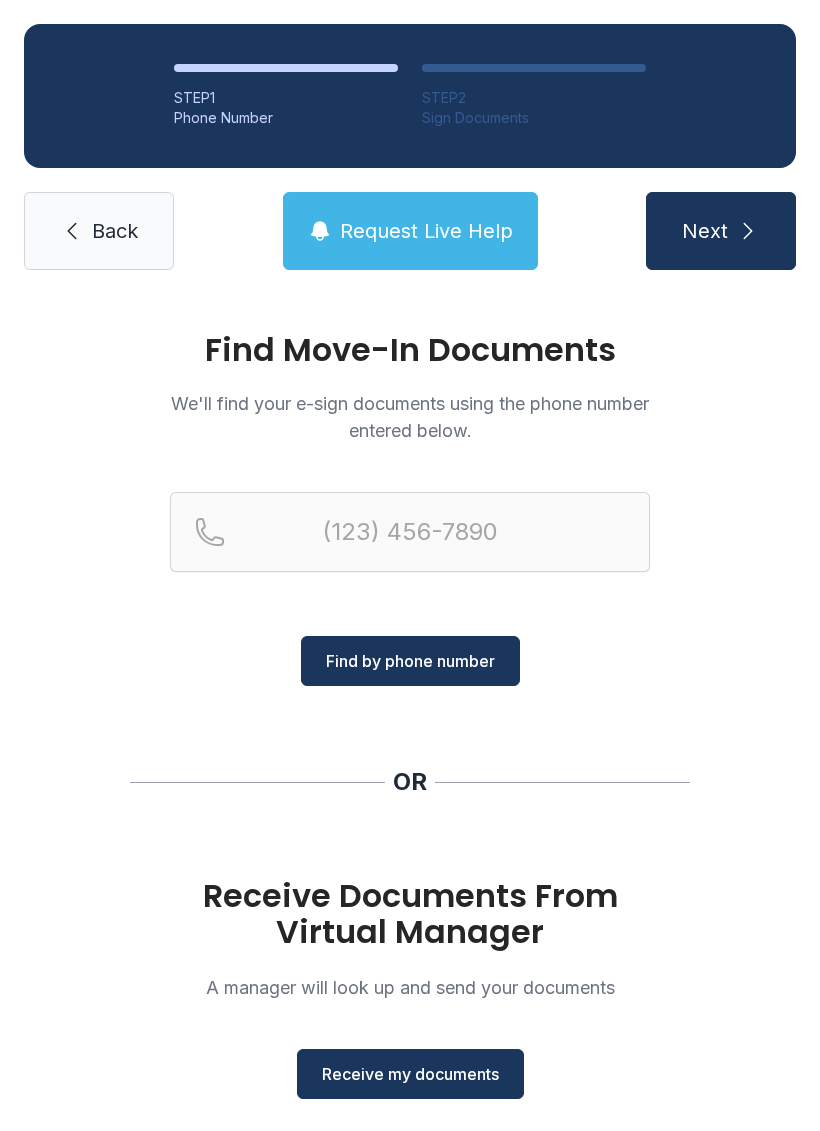 click 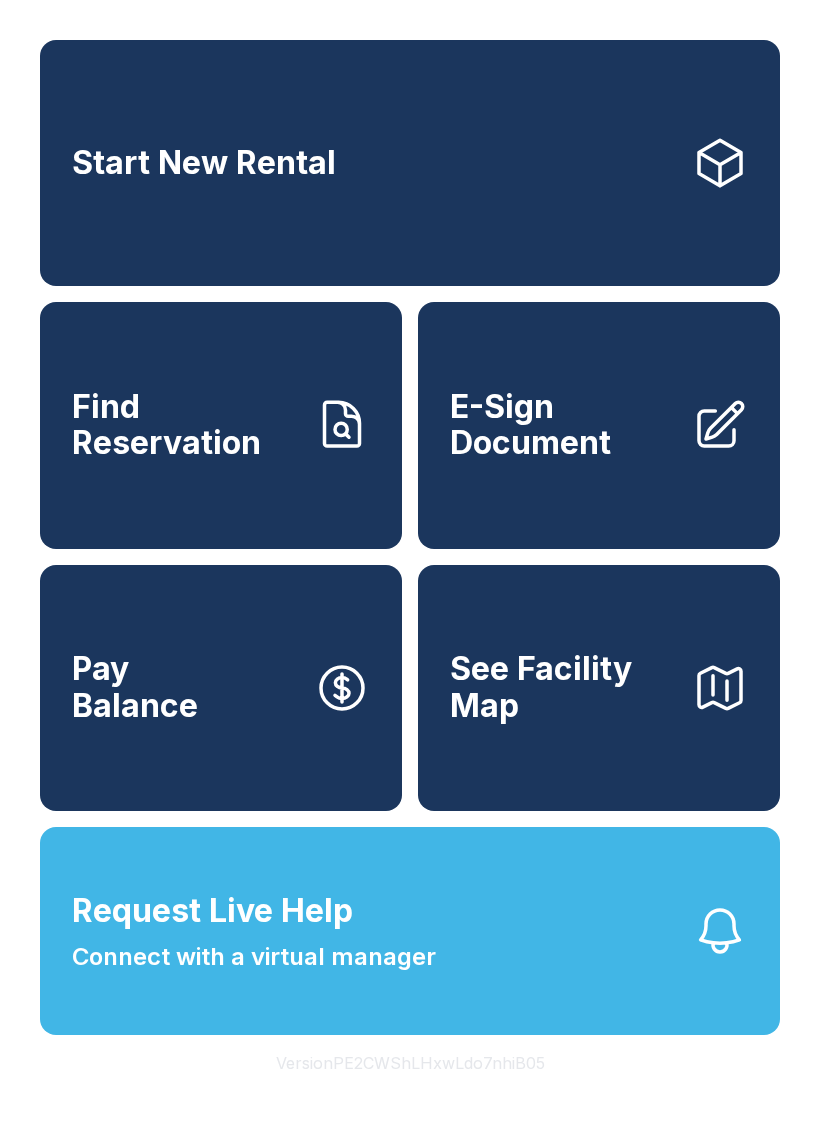 click on "Find Reservation" at bounding box center (221, 425) 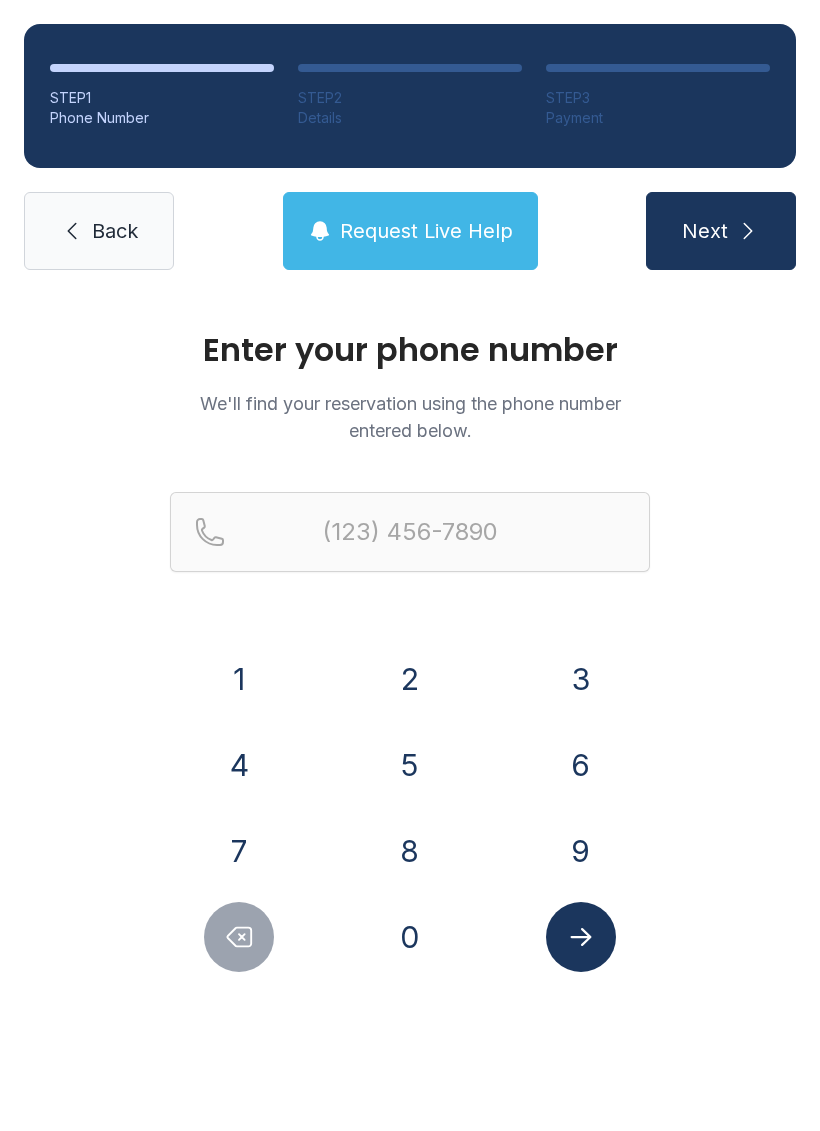 click on "Back" at bounding box center [115, 231] 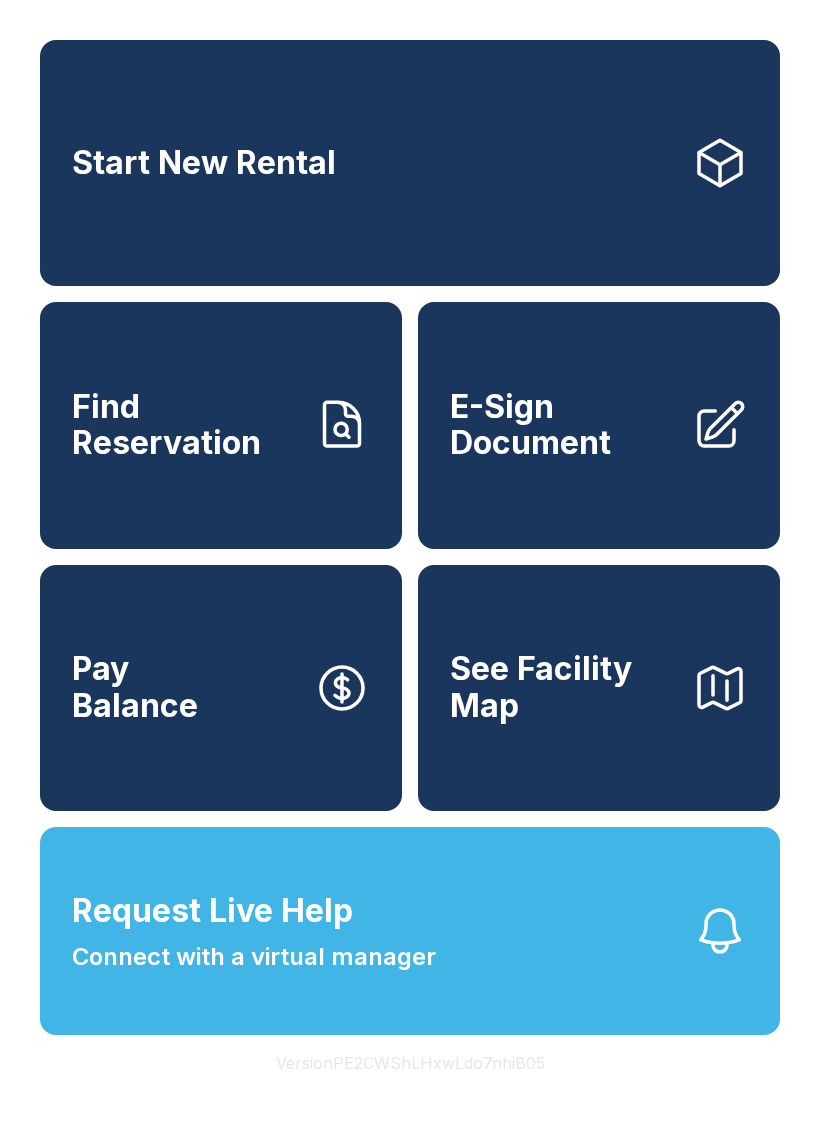 click on "Start New Rental" at bounding box center (410, 163) 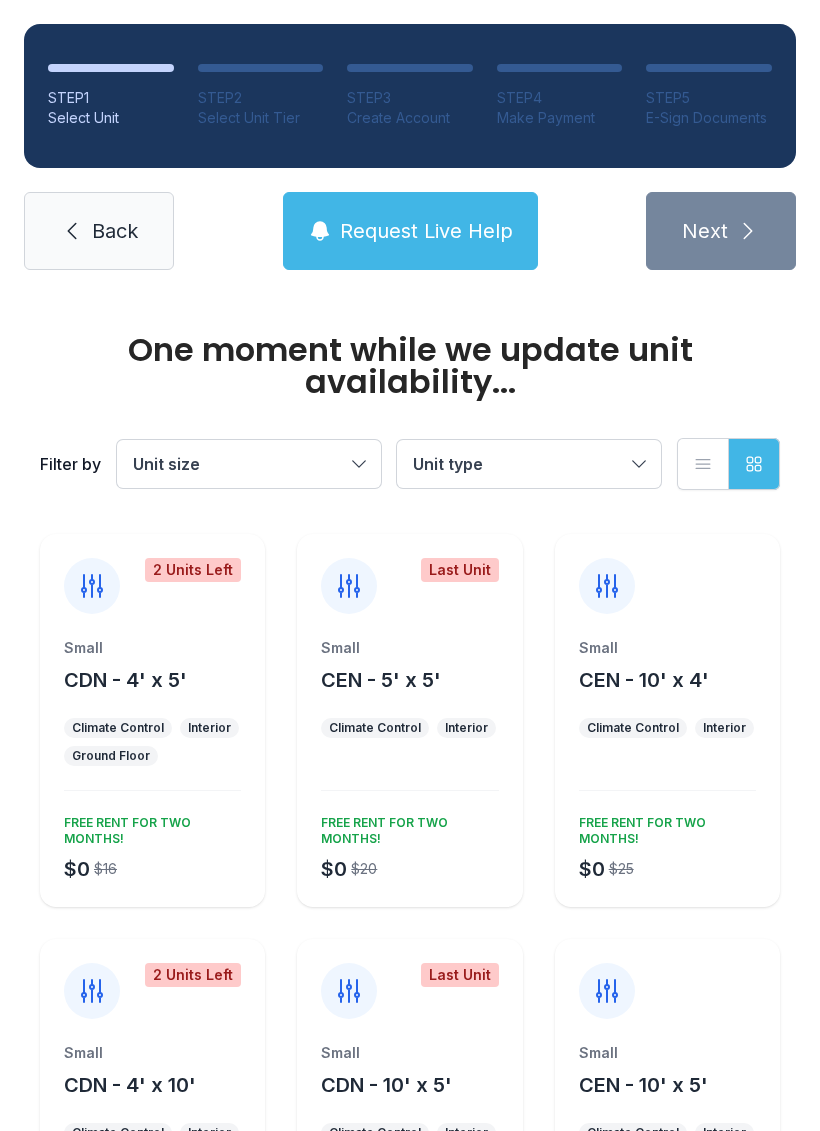 click on "Back" at bounding box center (115, 231) 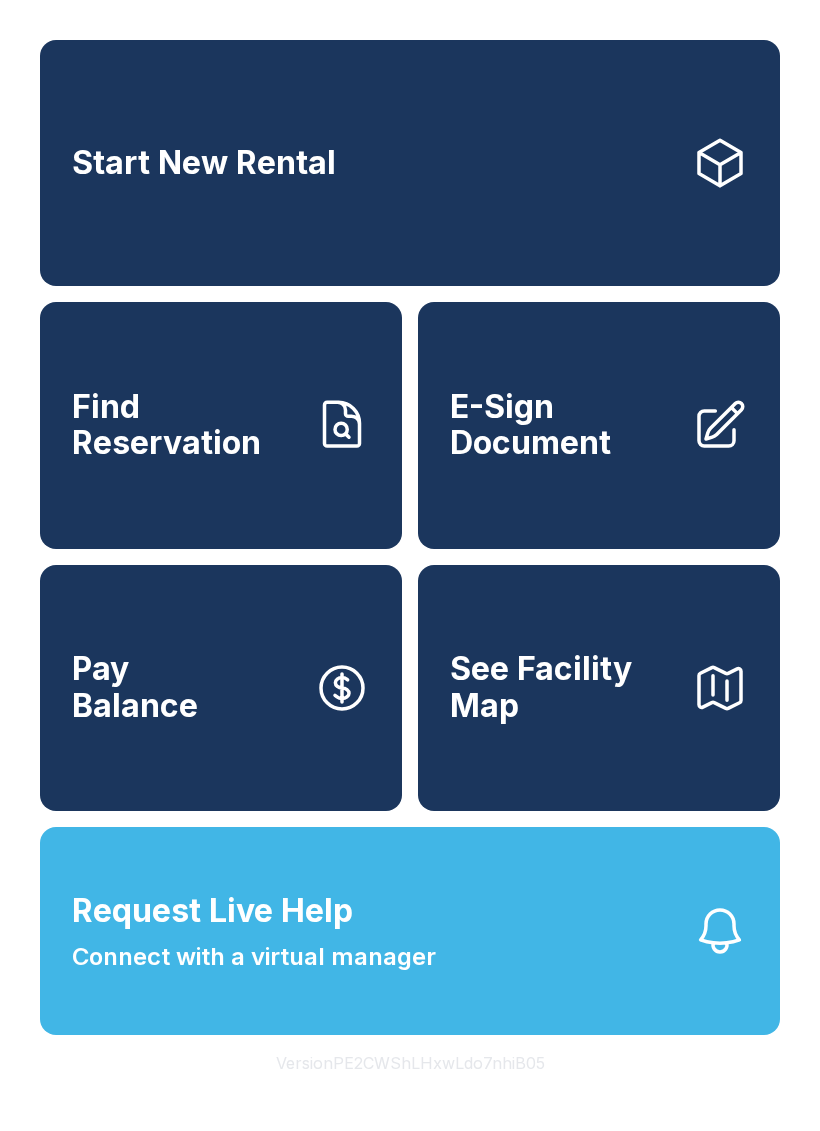 click on "Start New Rental" at bounding box center [410, 163] 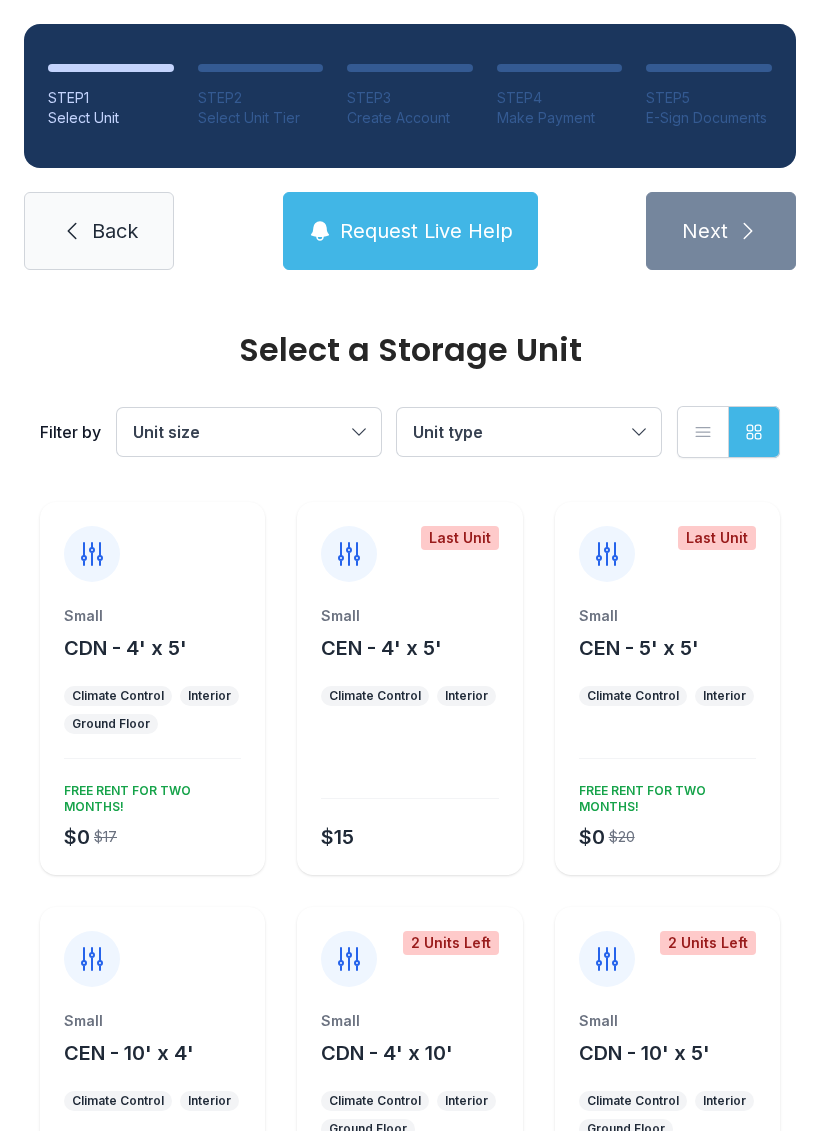 click on "Back" at bounding box center (115, 231) 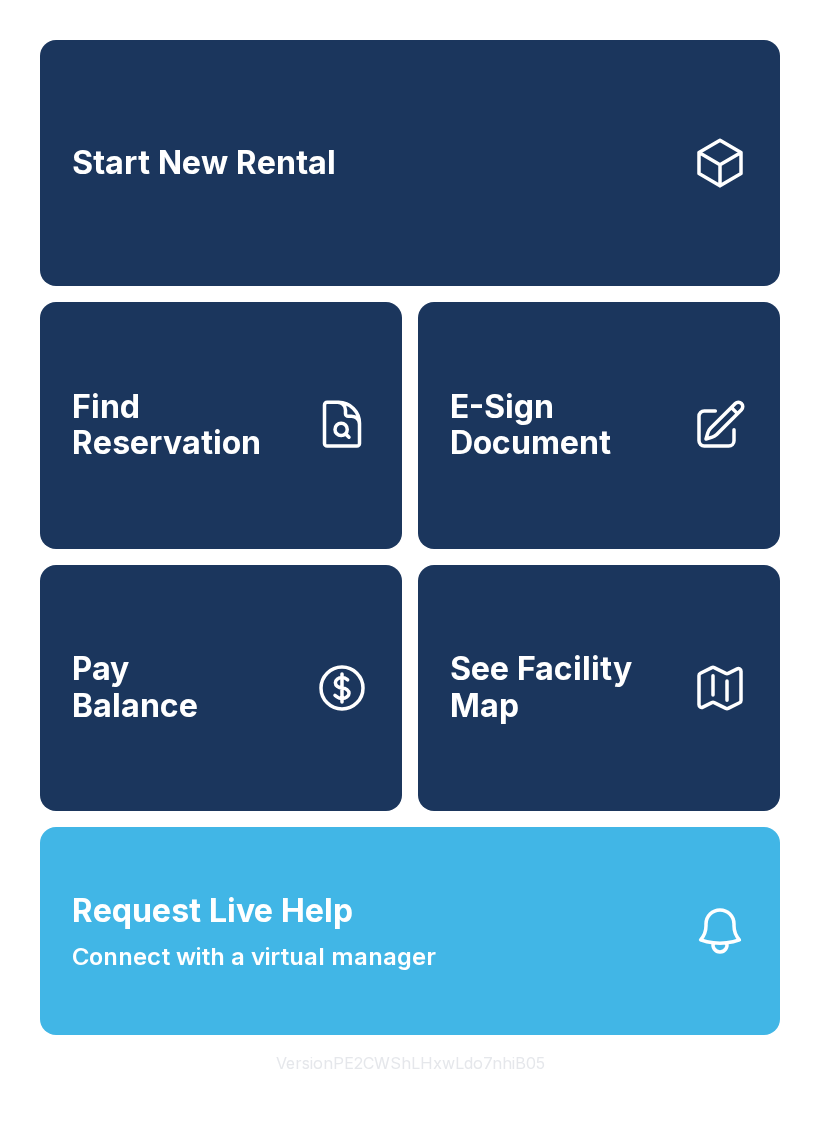 click on "Connect with a virtual manager" at bounding box center [254, 957] 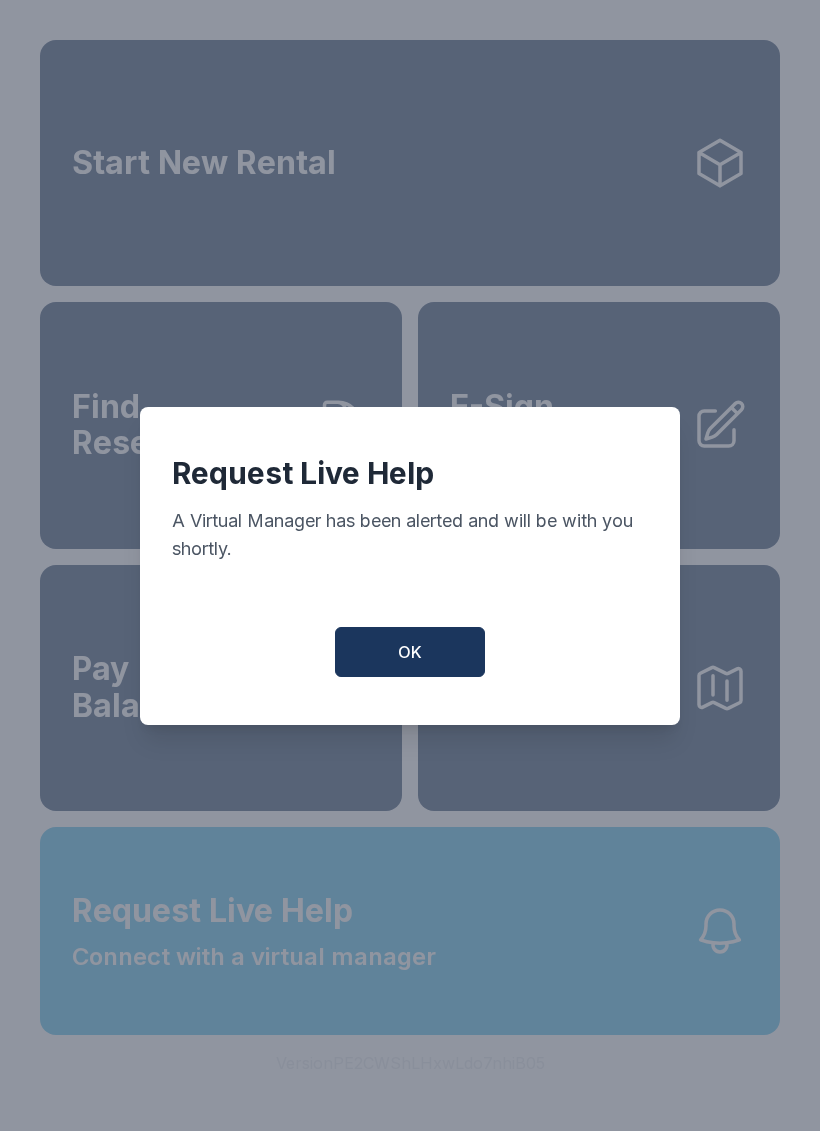 click on "OK" at bounding box center (410, 652) 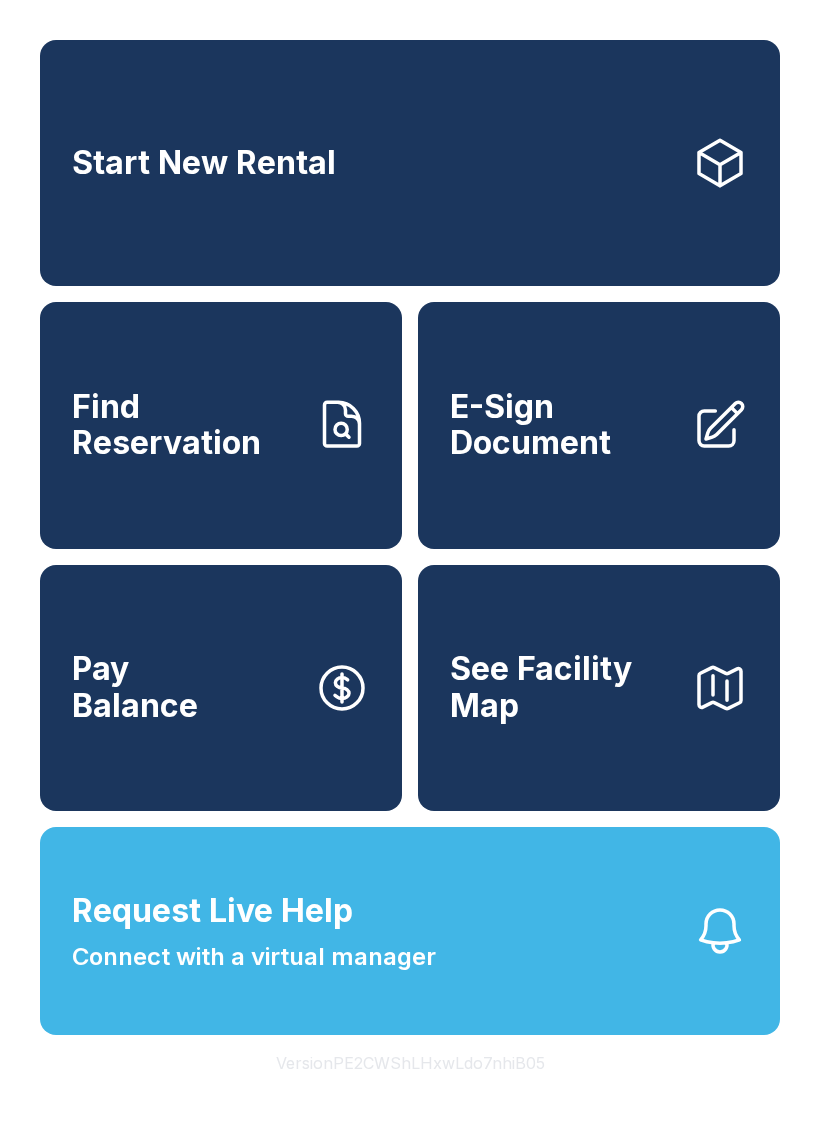 click on "Request Live Help Connect with a virtual manager" at bounding box center (410, 931) 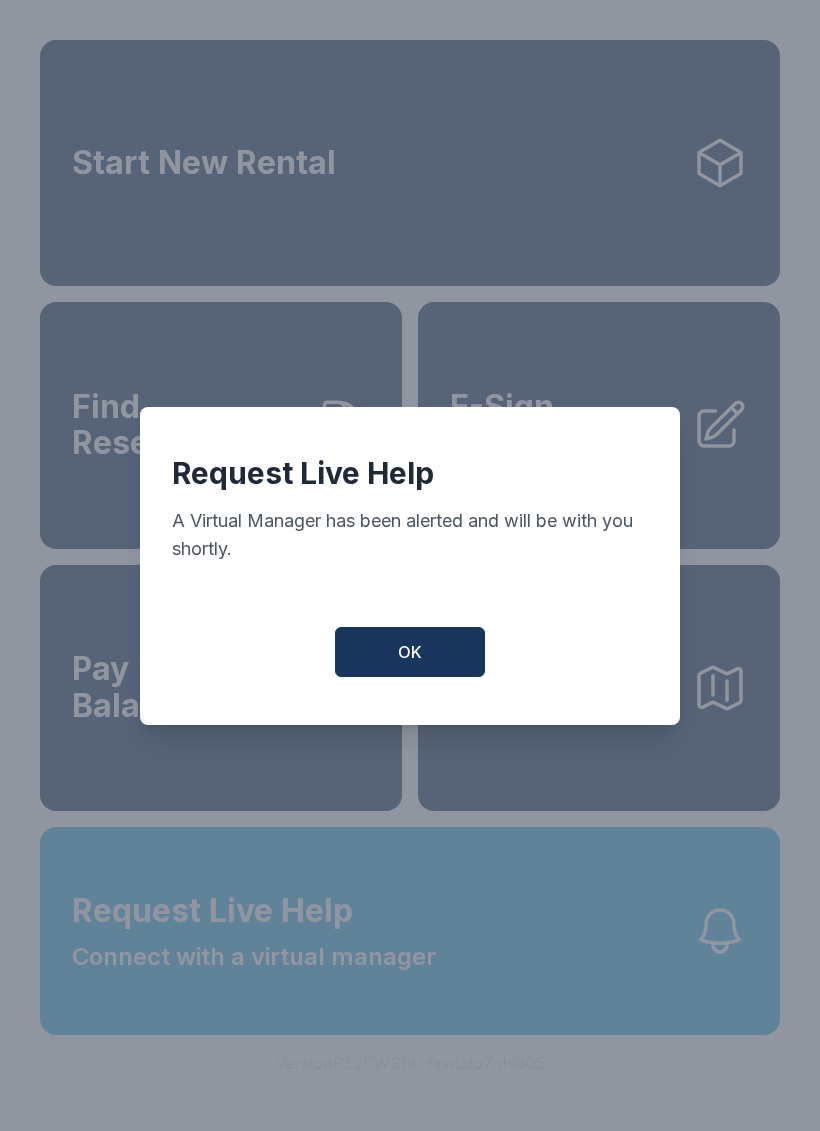 click on "OK" at bounding box center [410, 652] 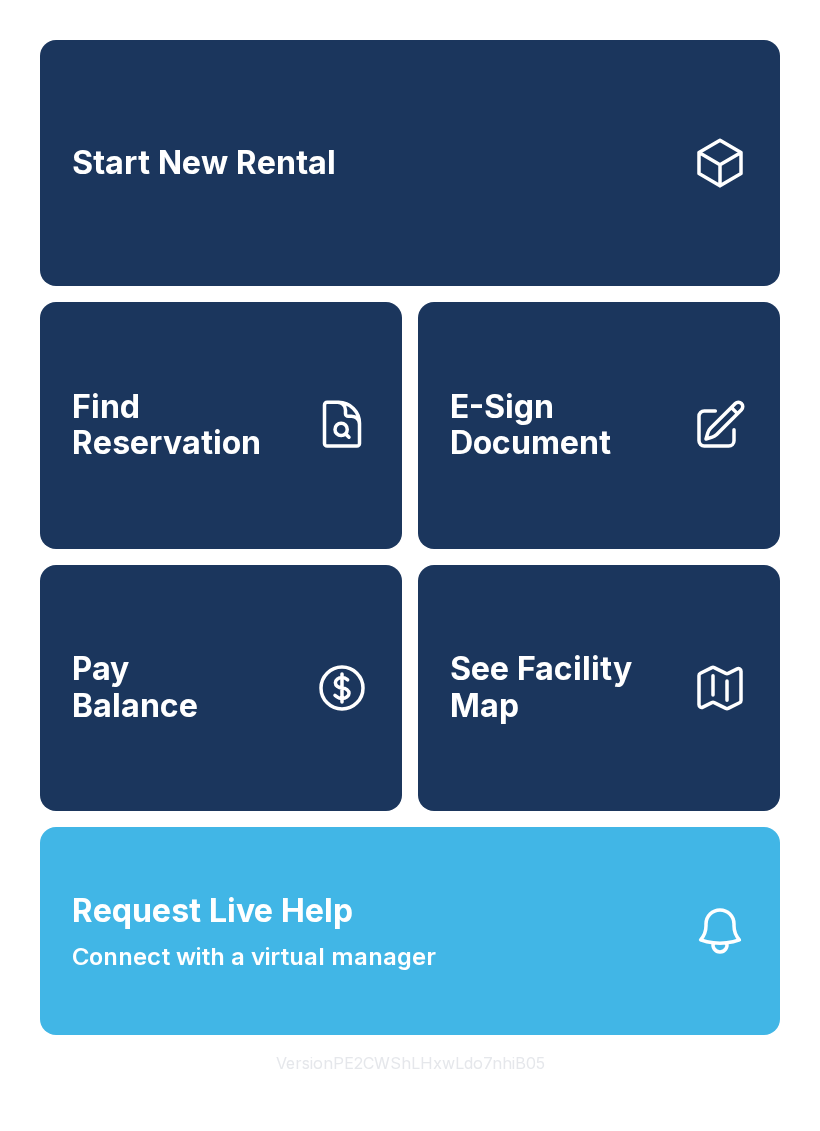 click on "Start New Rental" at bounding box center [410, 163] 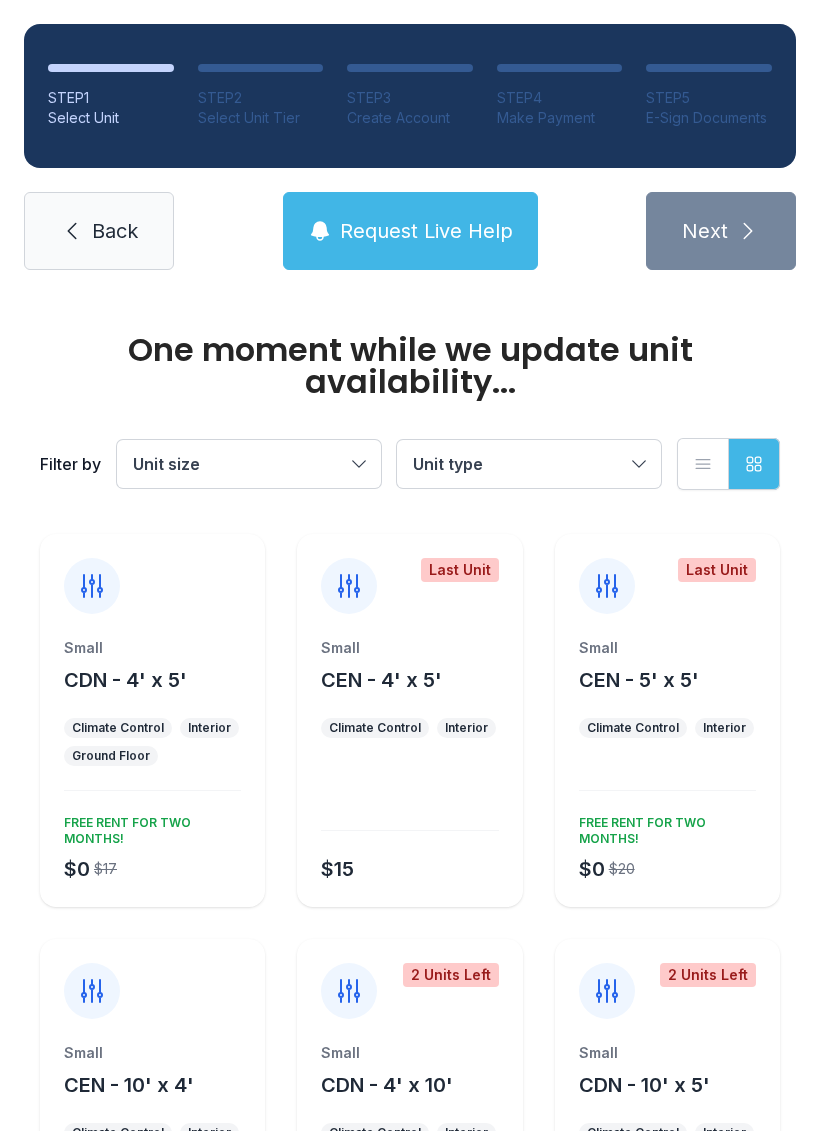 scroll, scrollTop: 0, scrollLeft: 0, axis: both 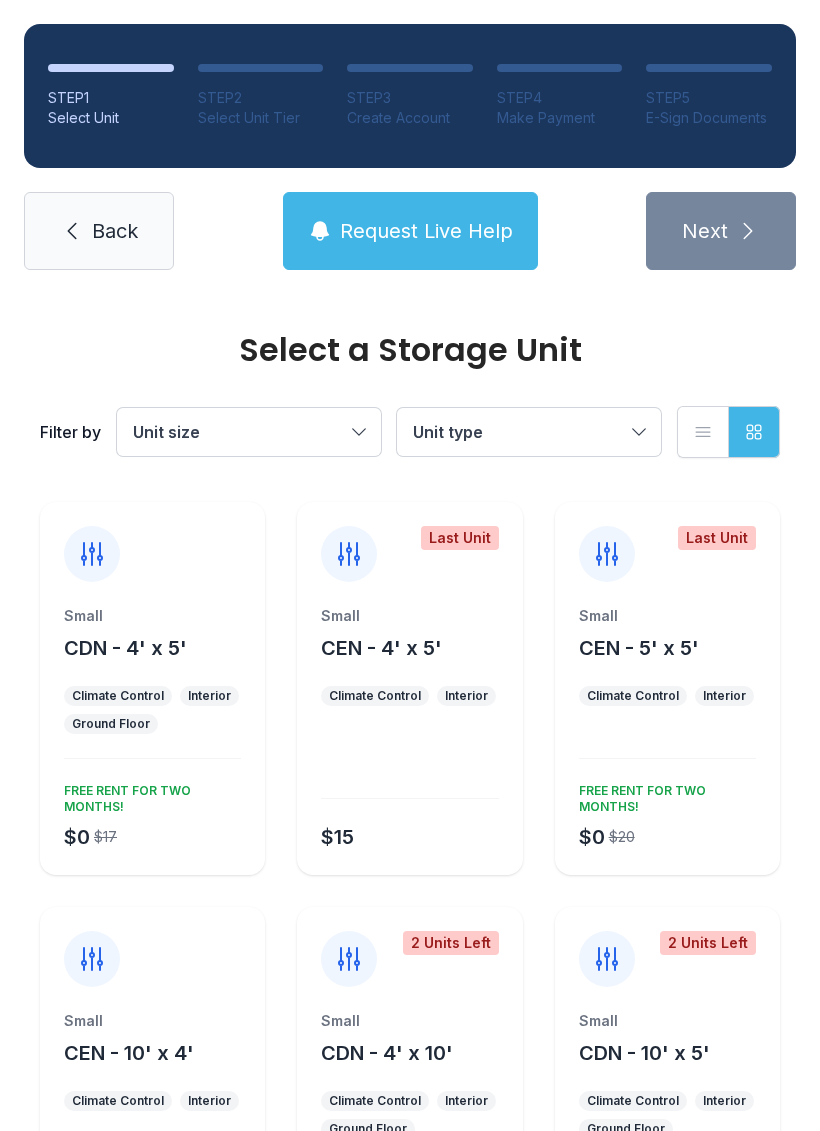 click at bounding box center [667, 744] 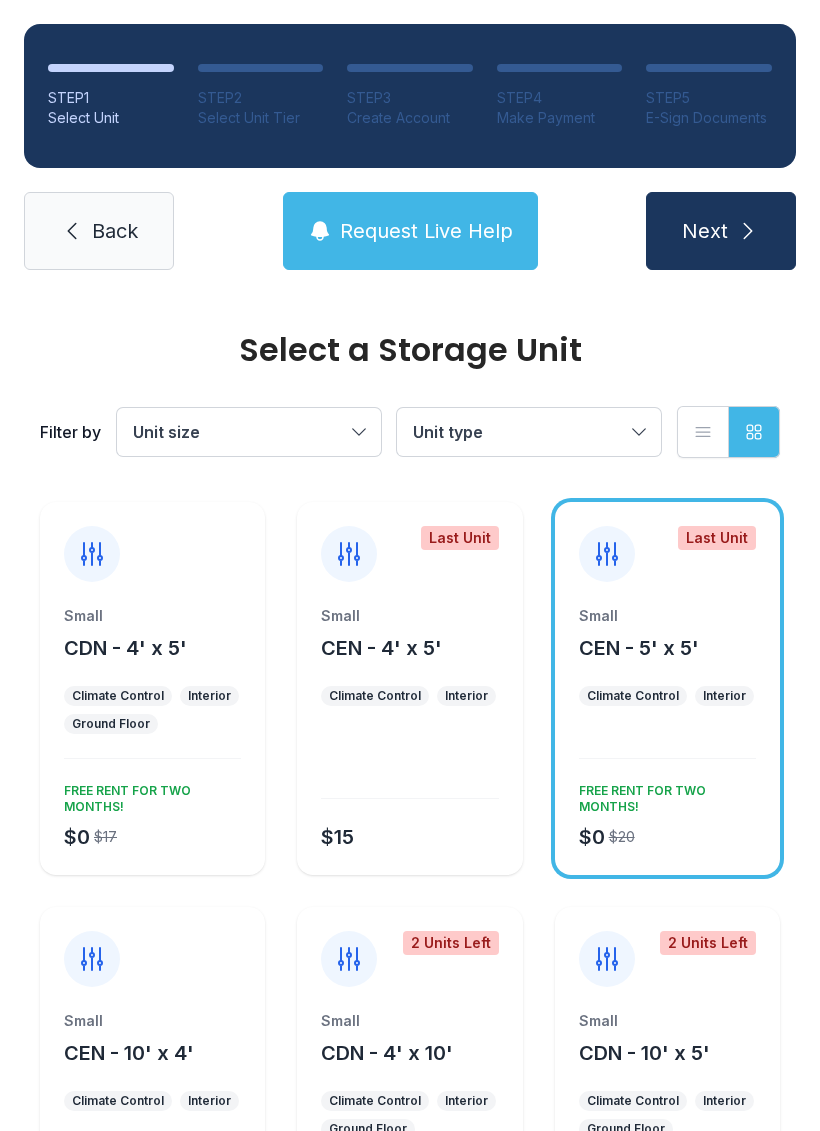 click on "Small CEN - 4' x 5' Climate Control Interior $15" at bounding box center [409, 740] 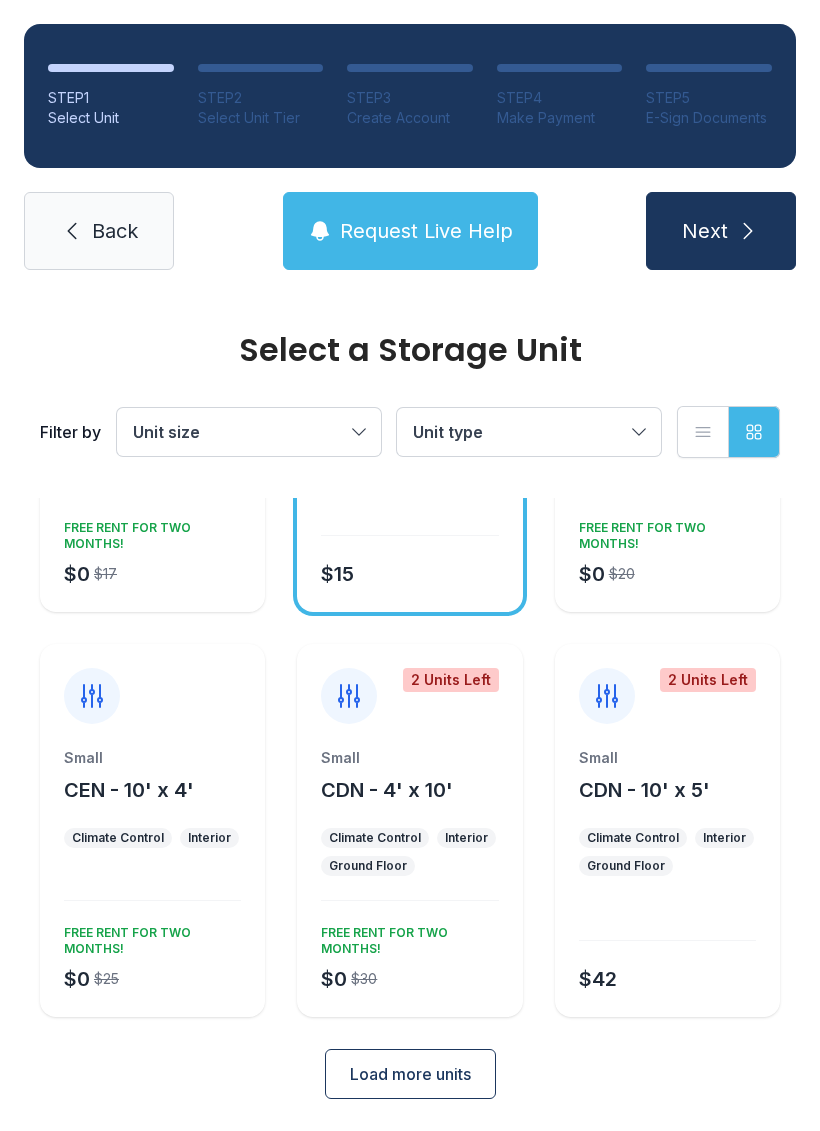 scroll, scrollTop: 262, scrollLeft: 0, axis: vertical 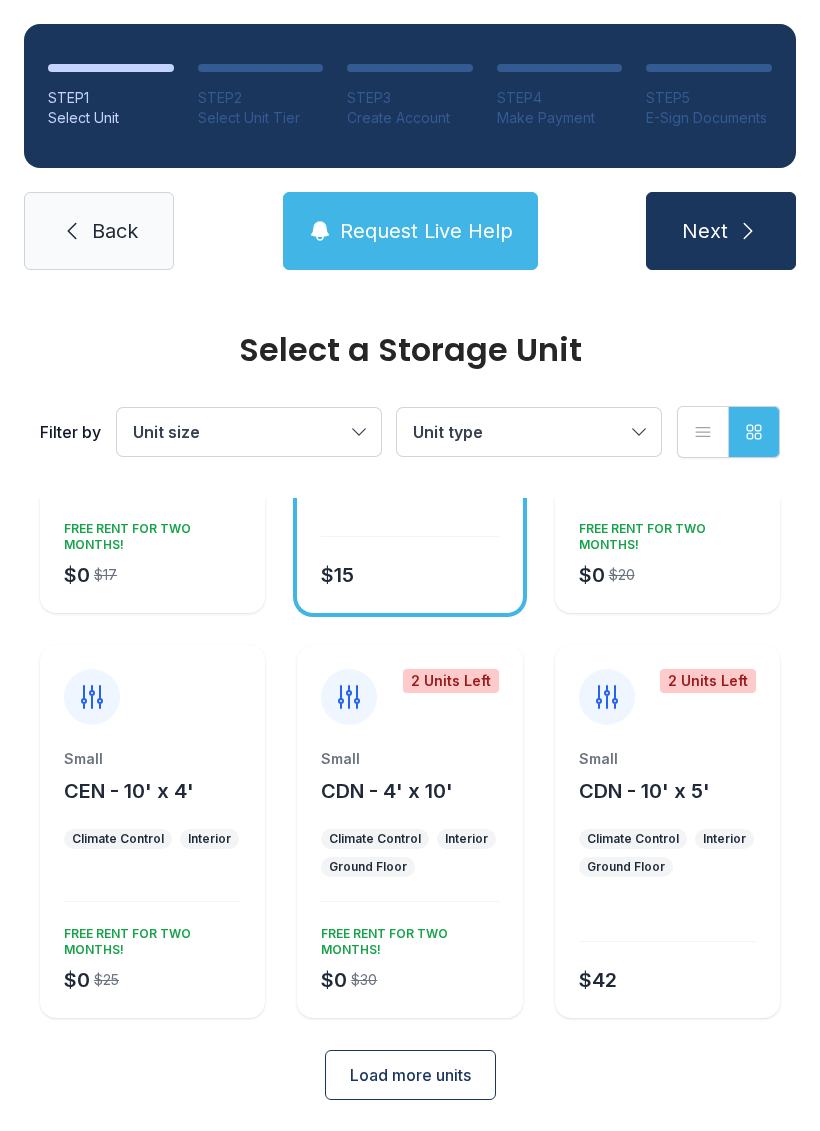 click on "$0 $25 FREE RENT FOR TWO MONTHS!" at bounding box center [148, 956] 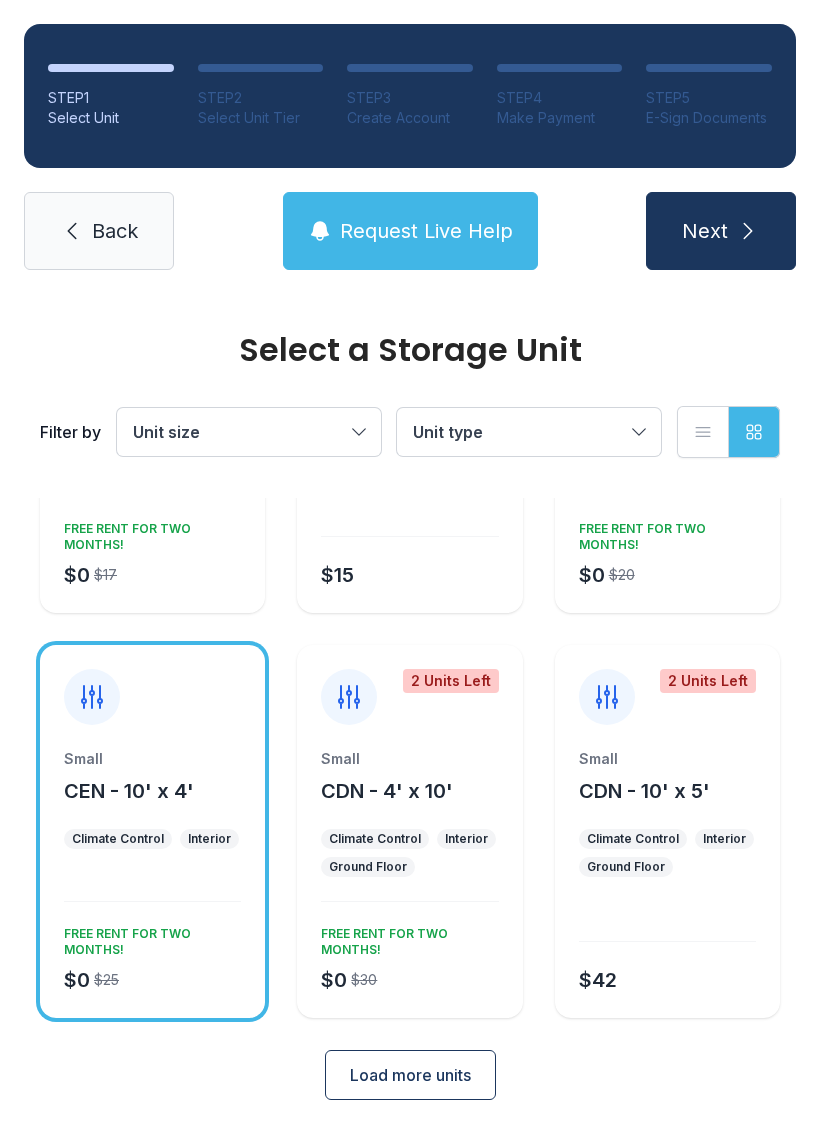 click on "Load more units" at bounding box center (410, 1075) 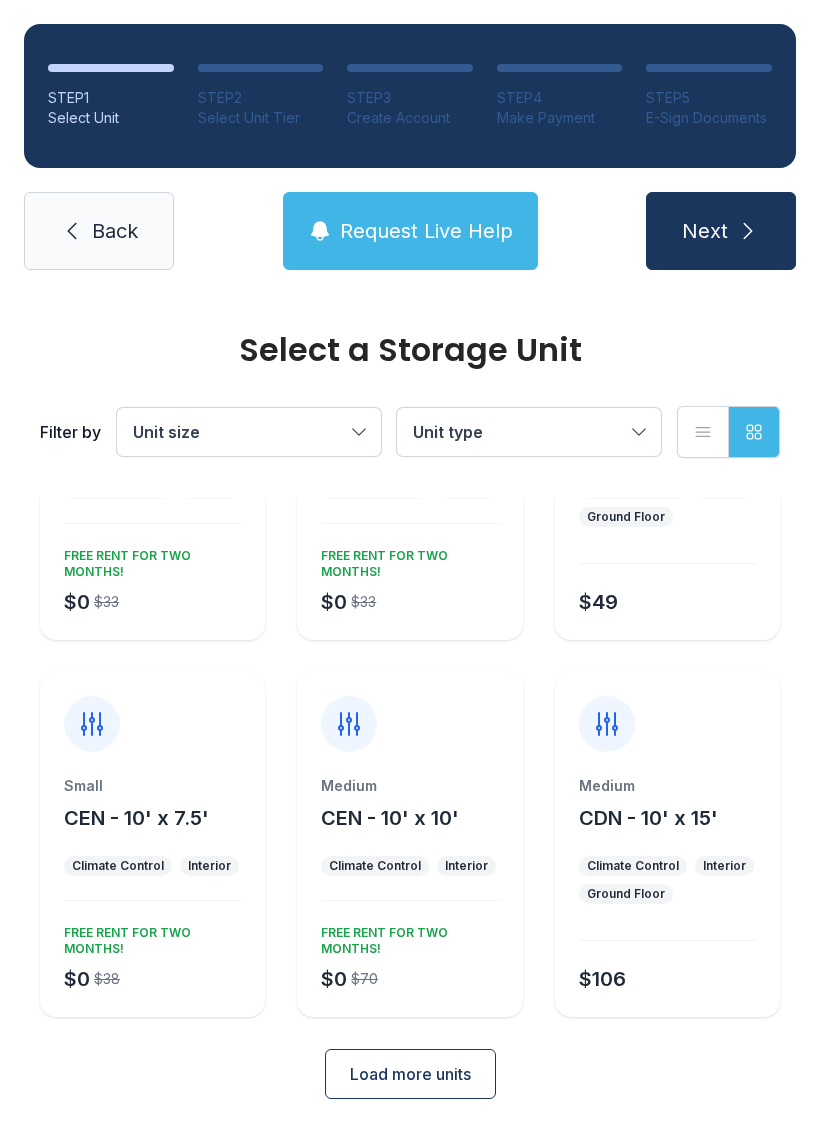 scroll, scrollTop: 1016, scrollLeft: 0, axis: vertical 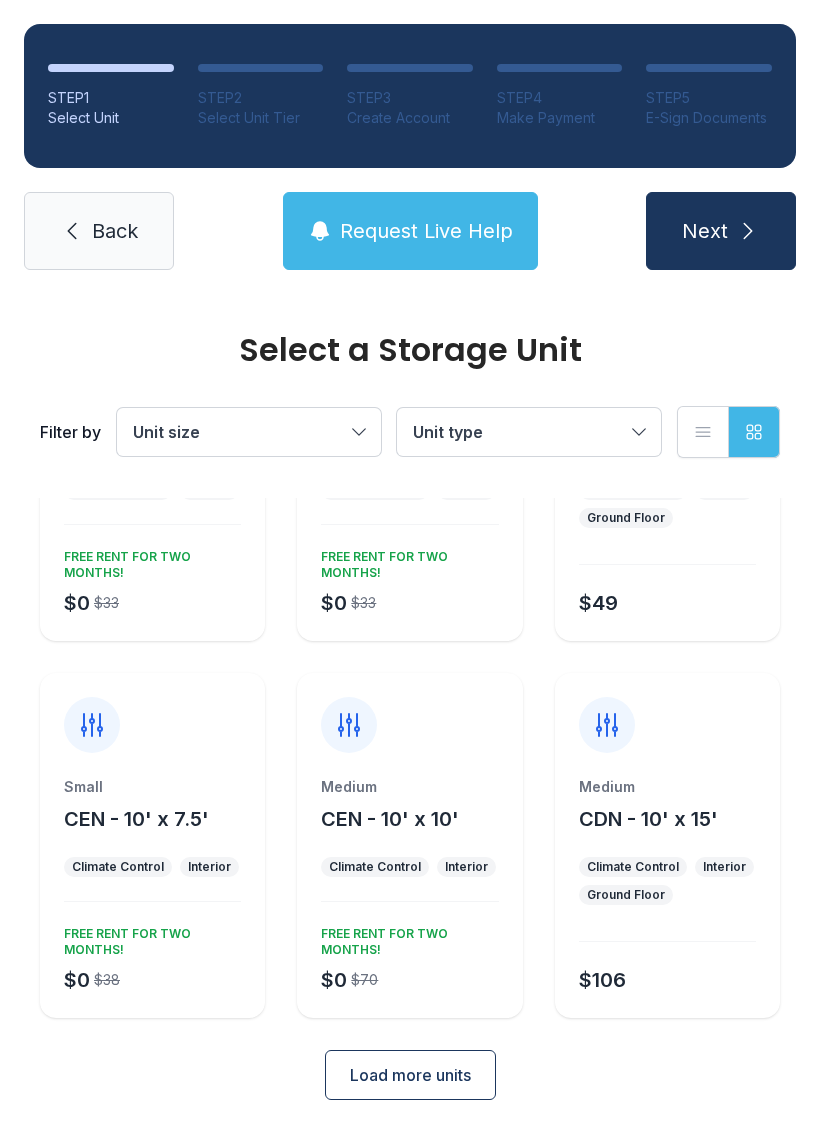 click on "Climate Control Interior Ground Floor" at bounding box center (667, 881) 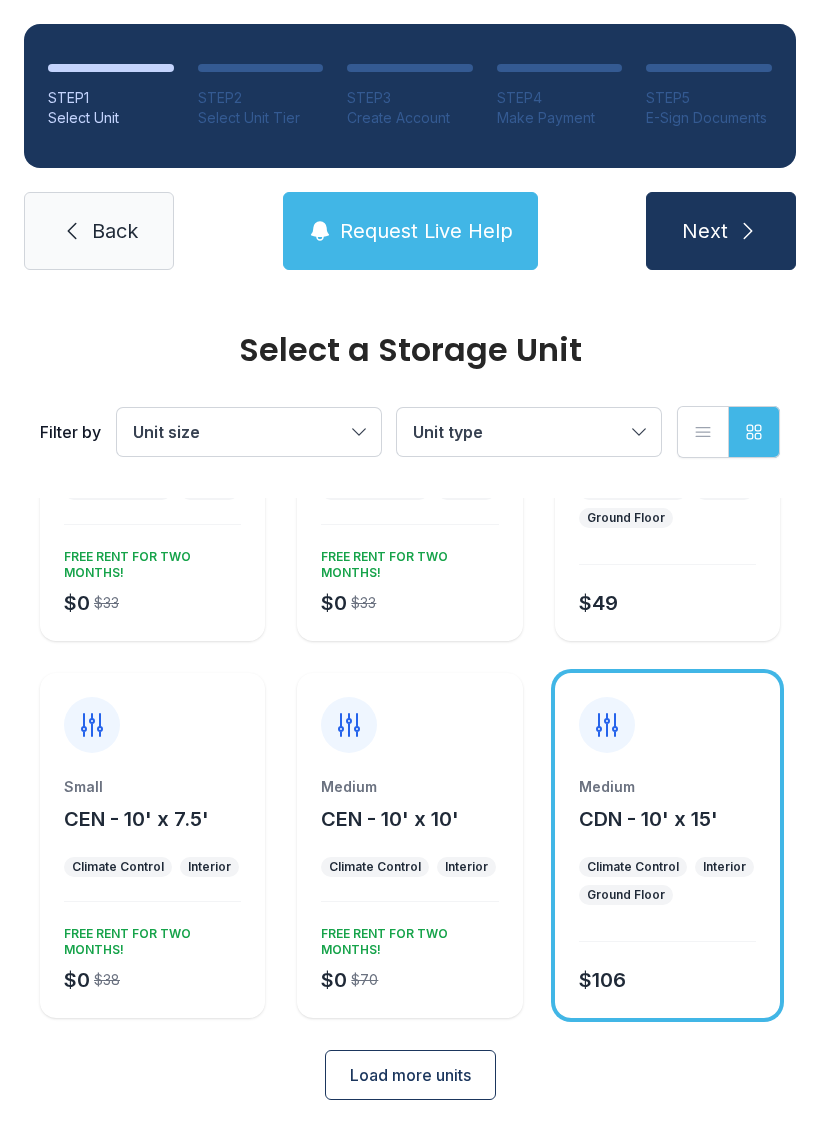 click on "Next" at bounding box center [705, 231] 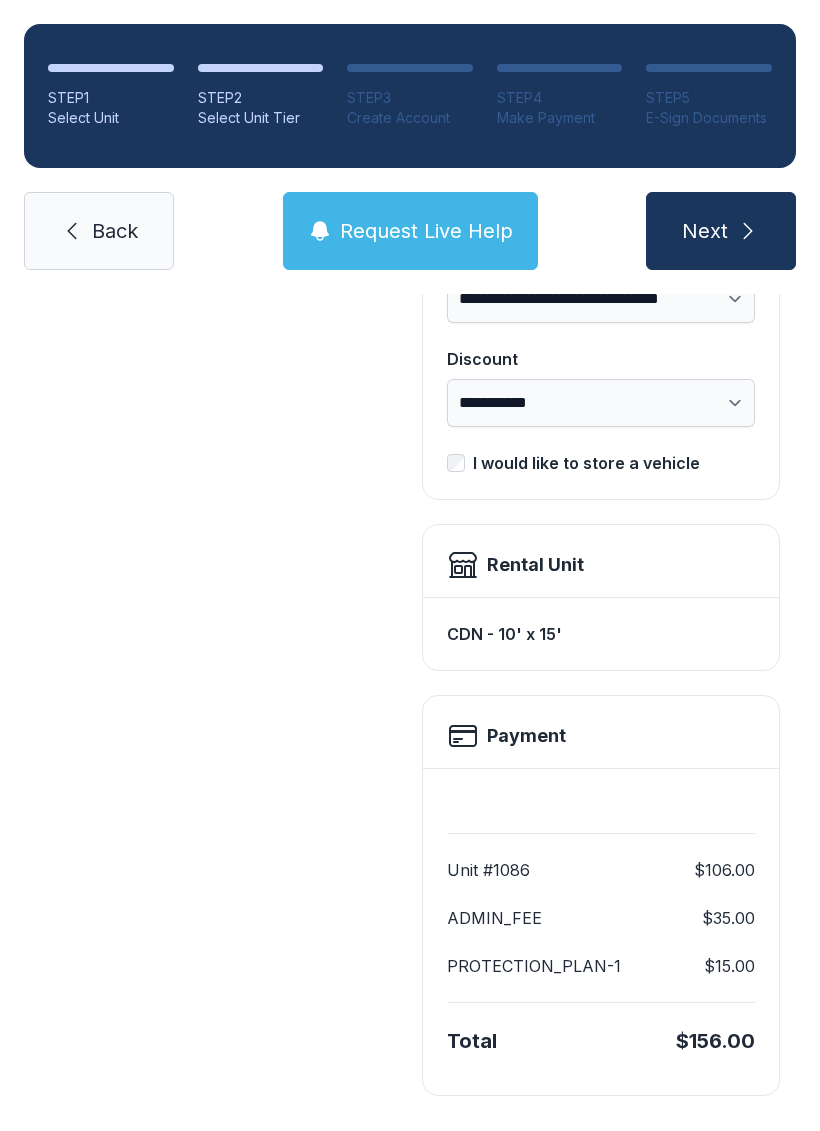scroll, scrollTop: 362, scrollLeft: 0, axis: vertical 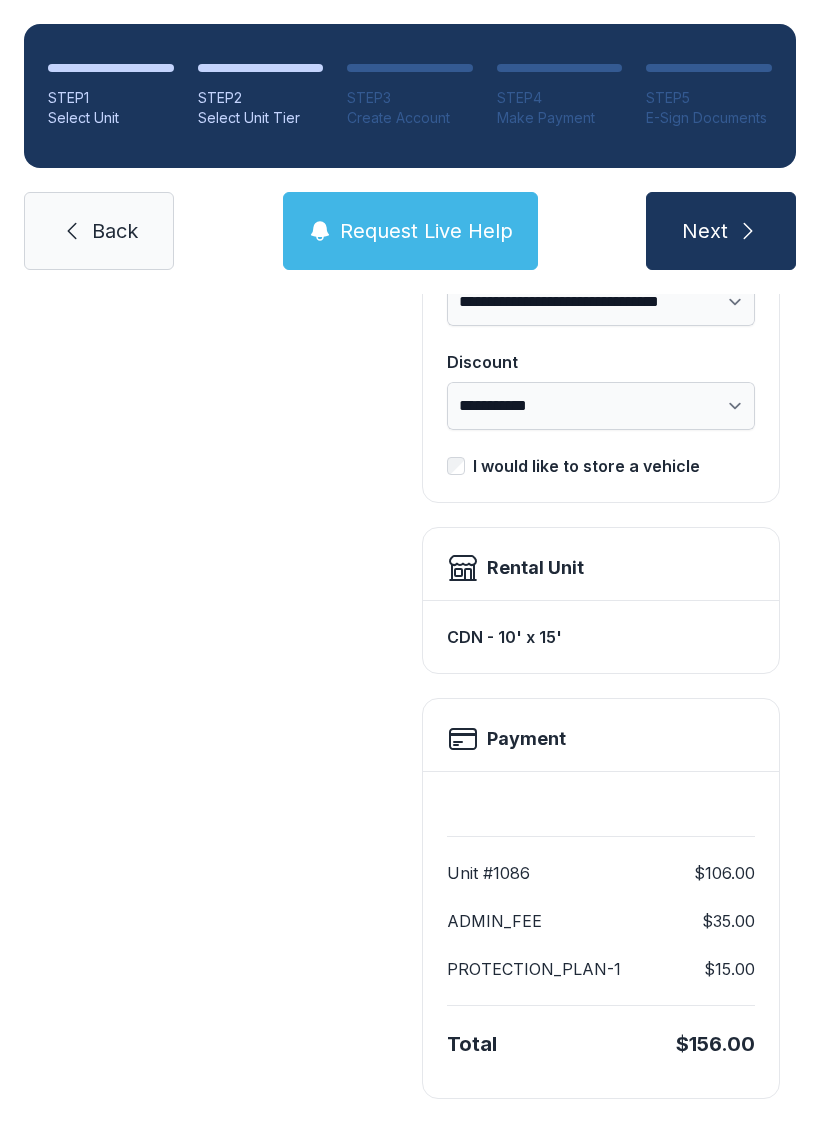 click on "Back" at bounding box center (99, 231) 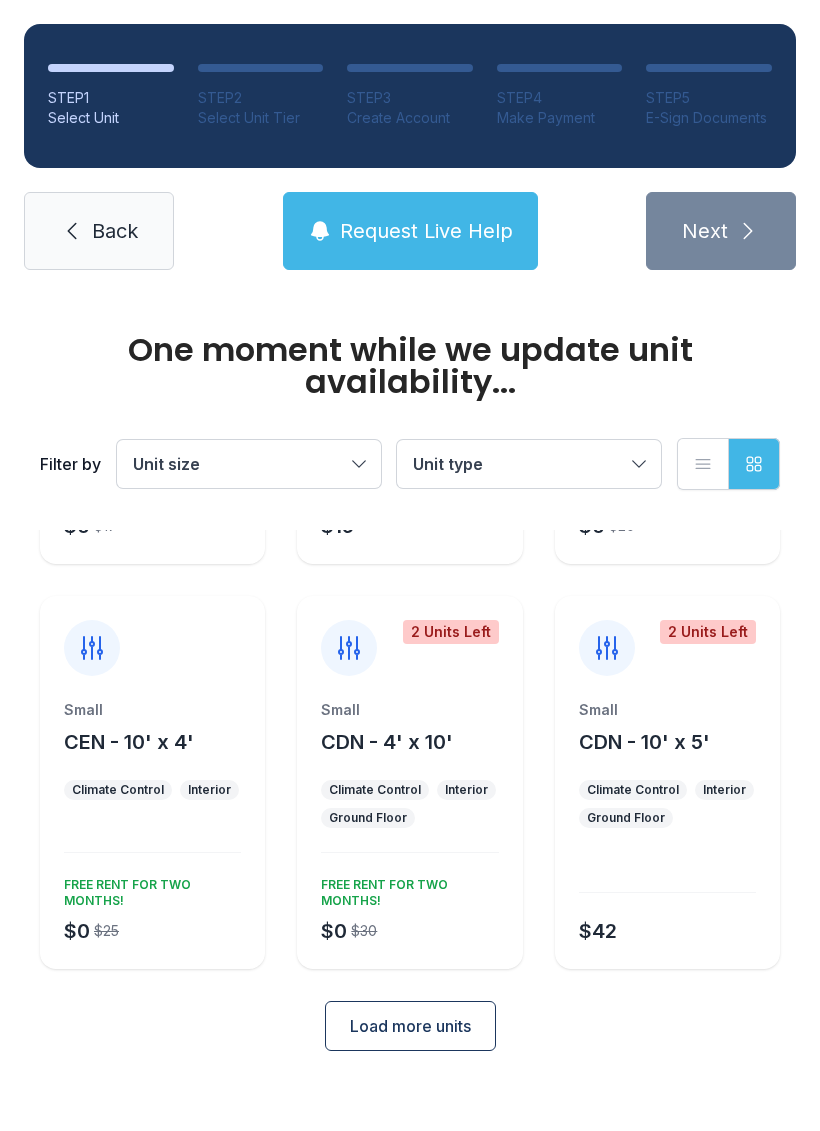 scroll, scrollTop: 0, scrollLeft: 0, axis: both 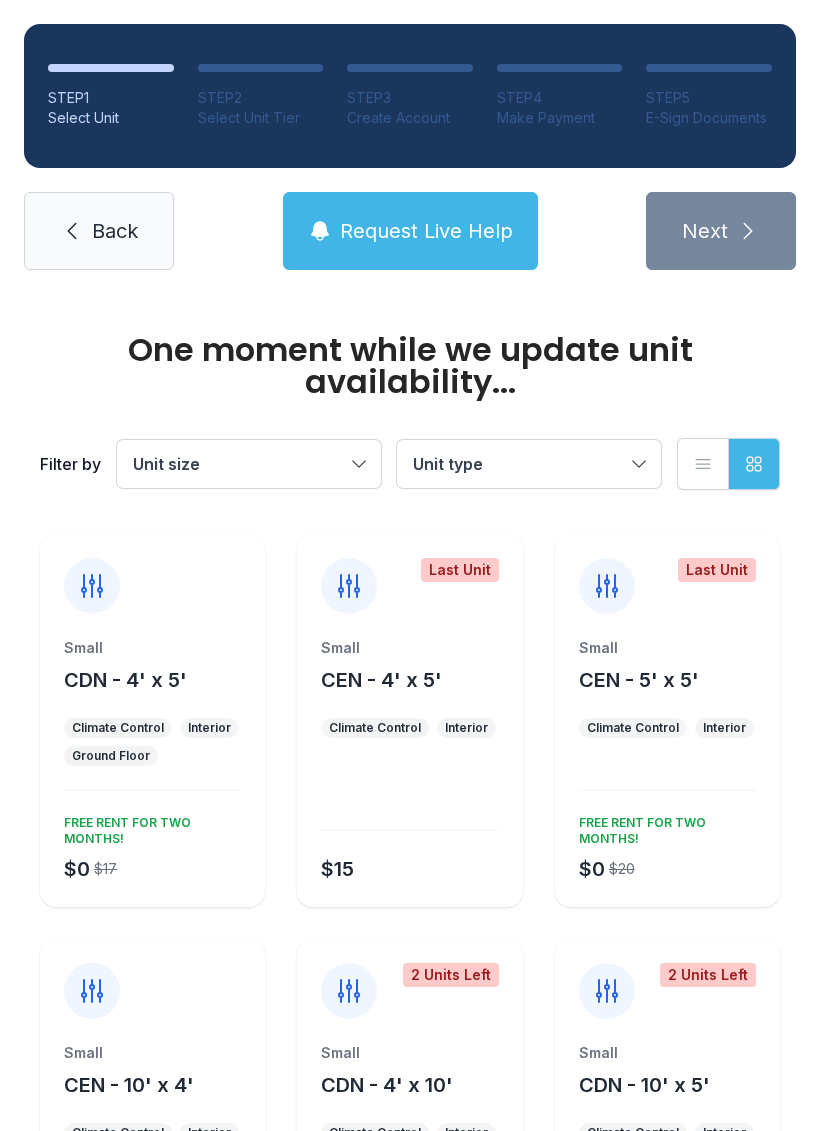 click on "Back" at bounding box center (99, 231) 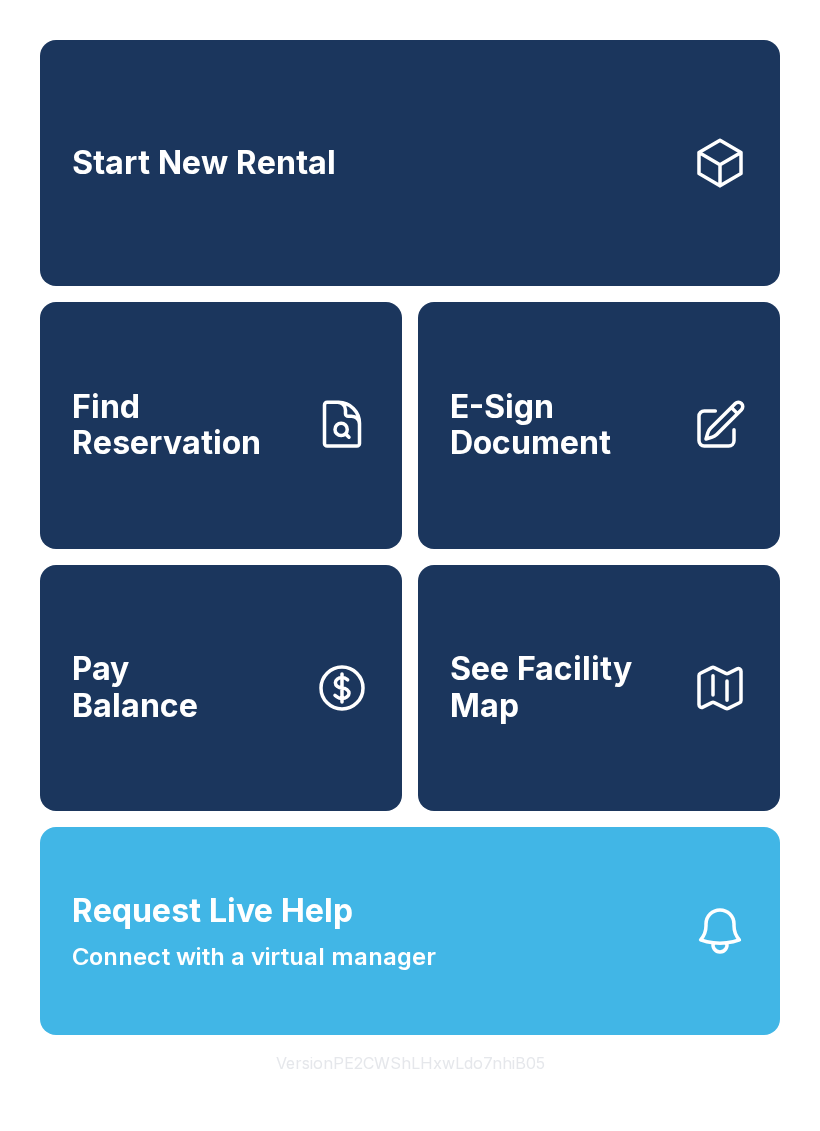 click on "Request Live Help Connect with a virtual manager" at bounding box center (410, 931) 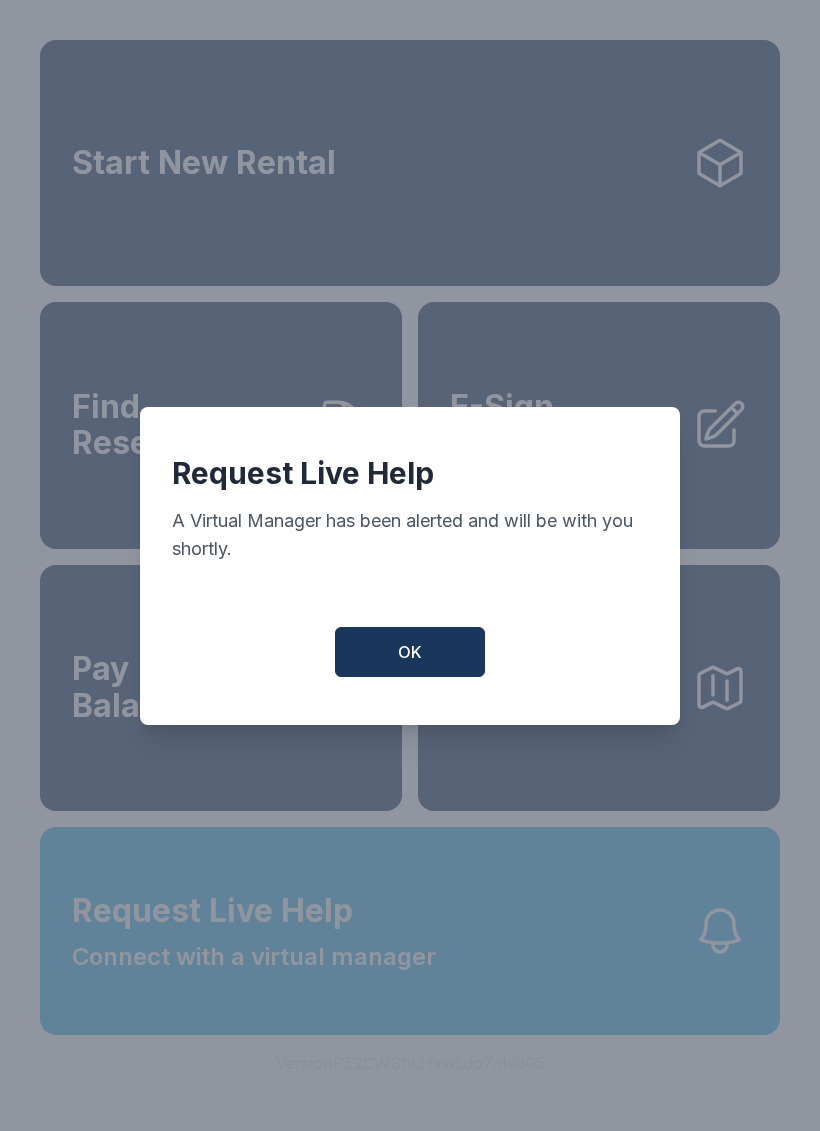 click on "OK" at bounding box center (410, 652) 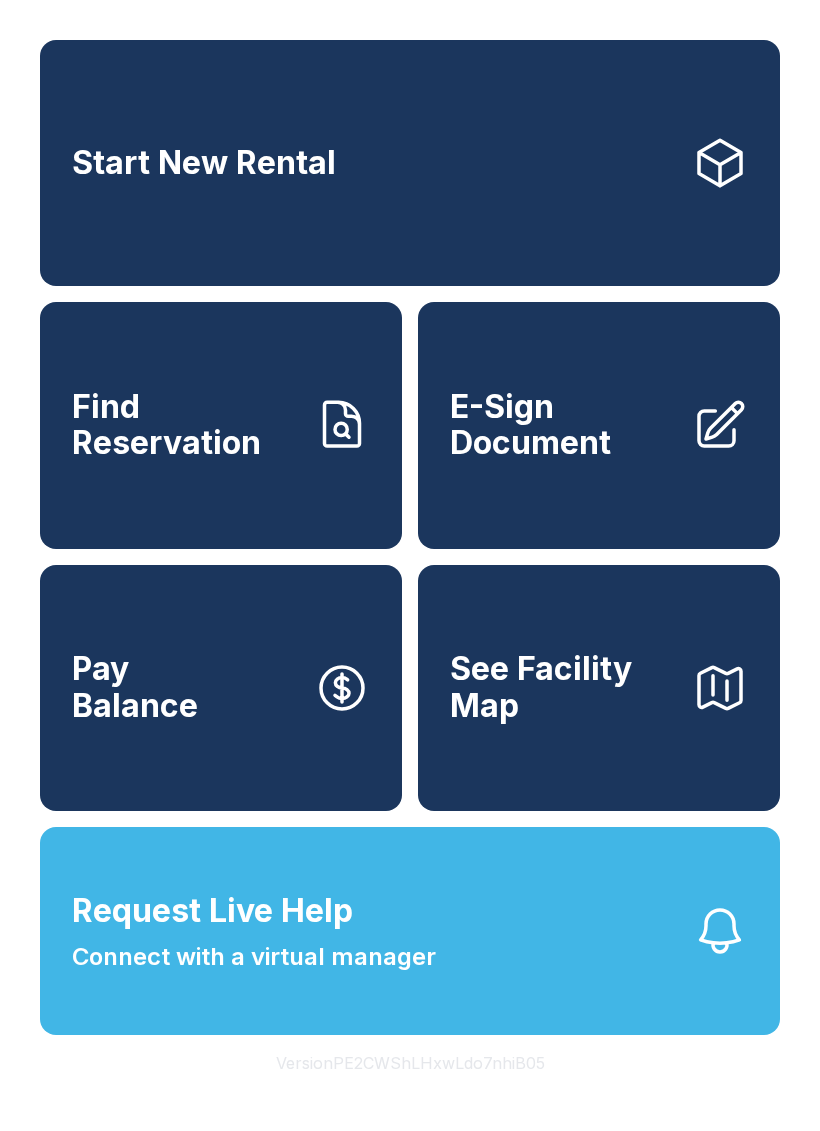 click on "Connect with a virtual manager" at bounding box center [254, 957] 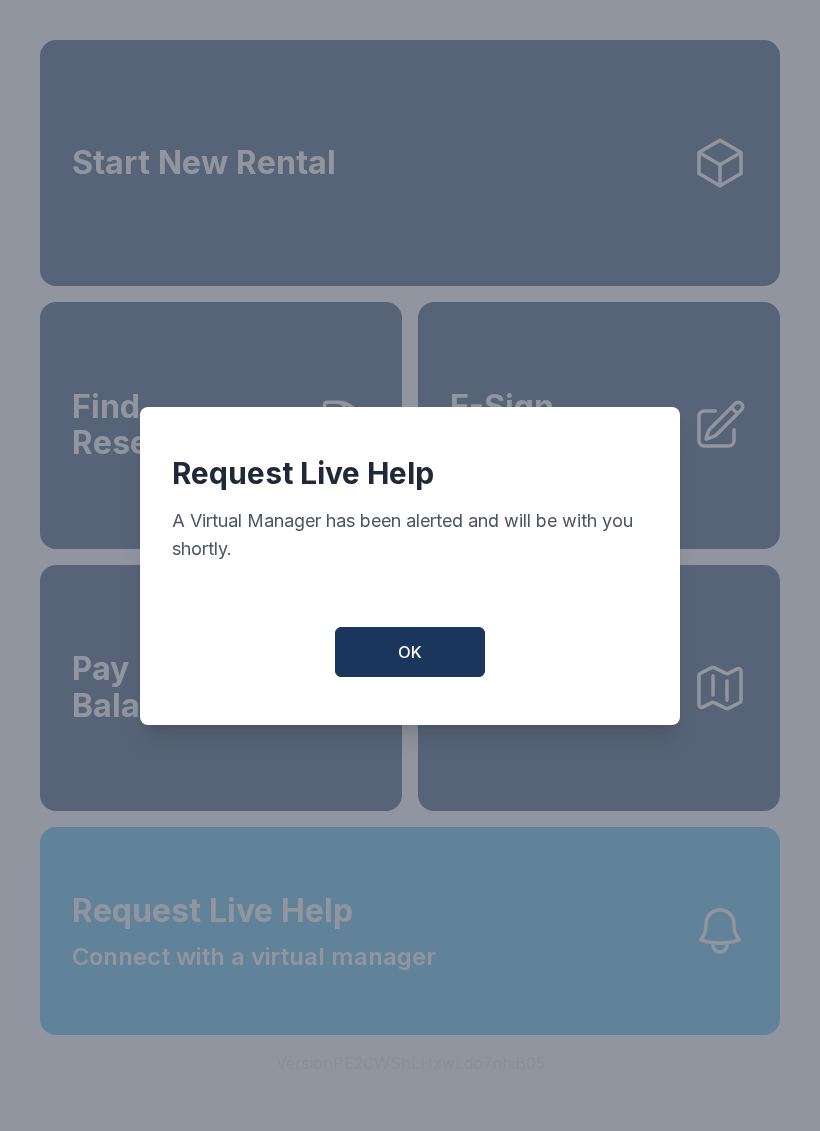 click on "OK" at bounding box center [410, 652] 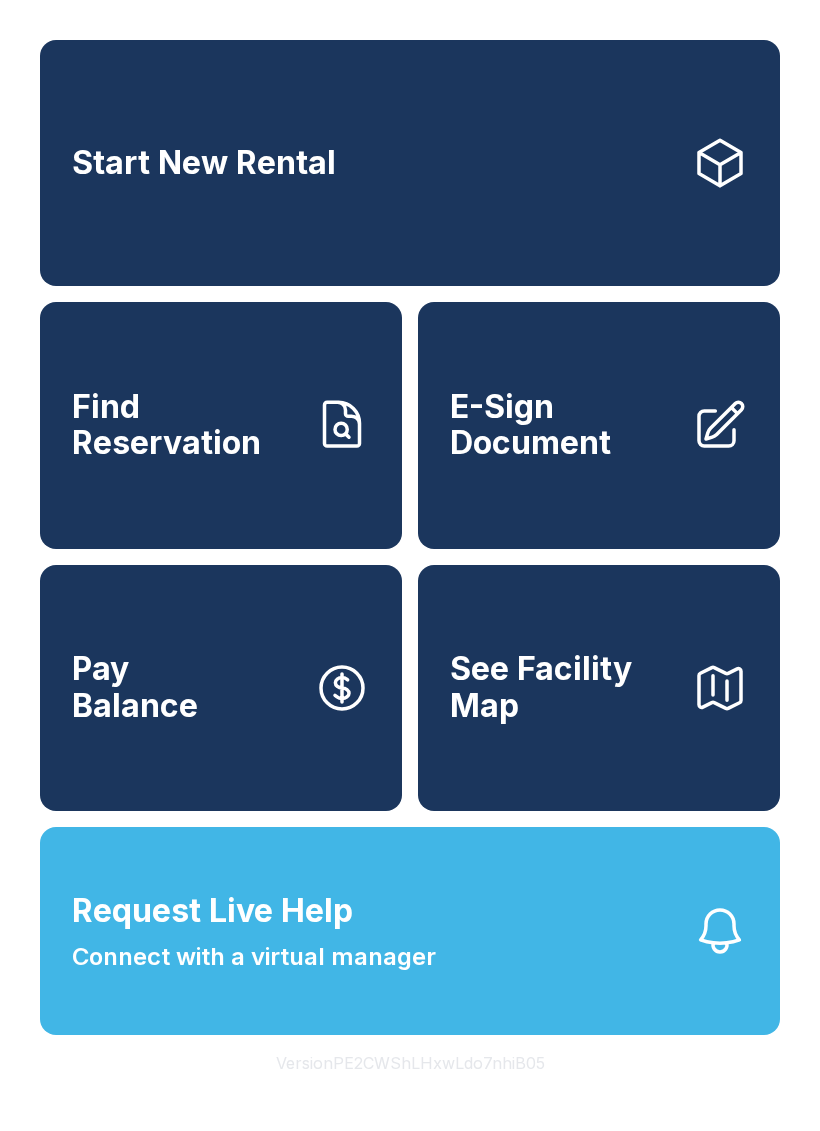 click on "Request Live Help Connect with a virtual manager" at bounding box center (410, 931) 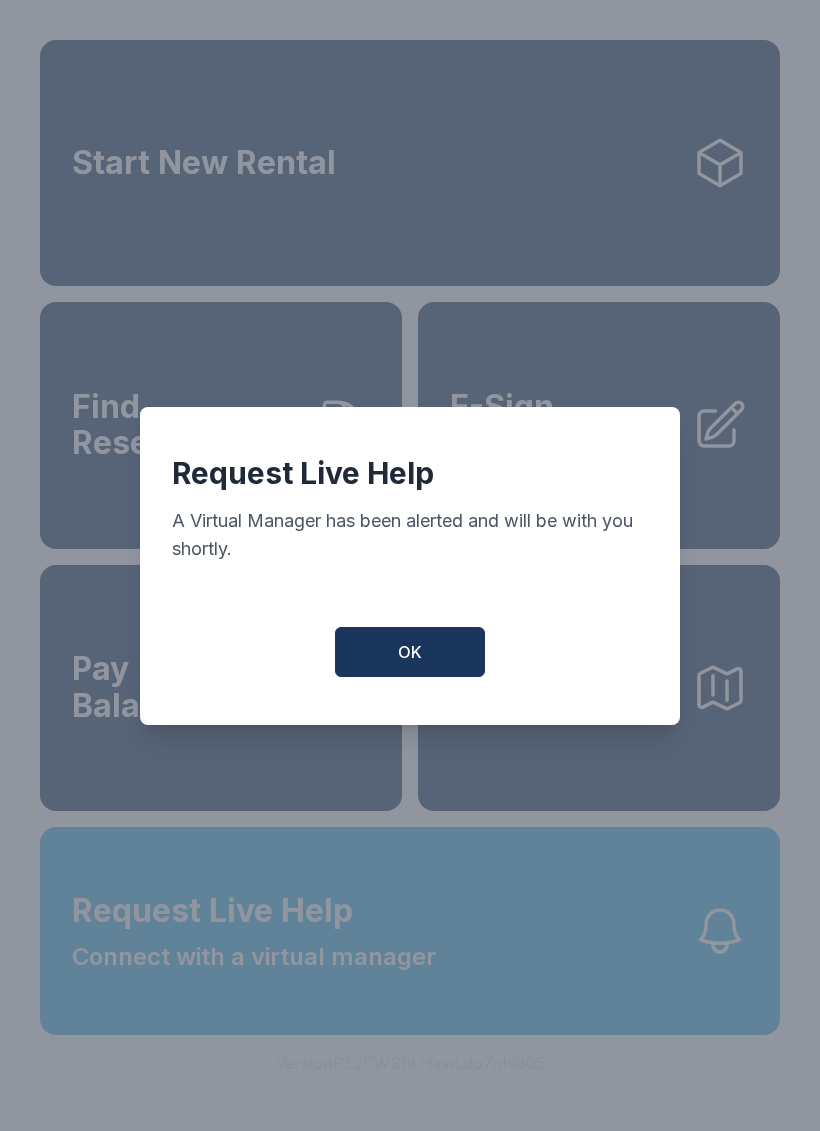 click on "OK" at bounding box center (410, 652) 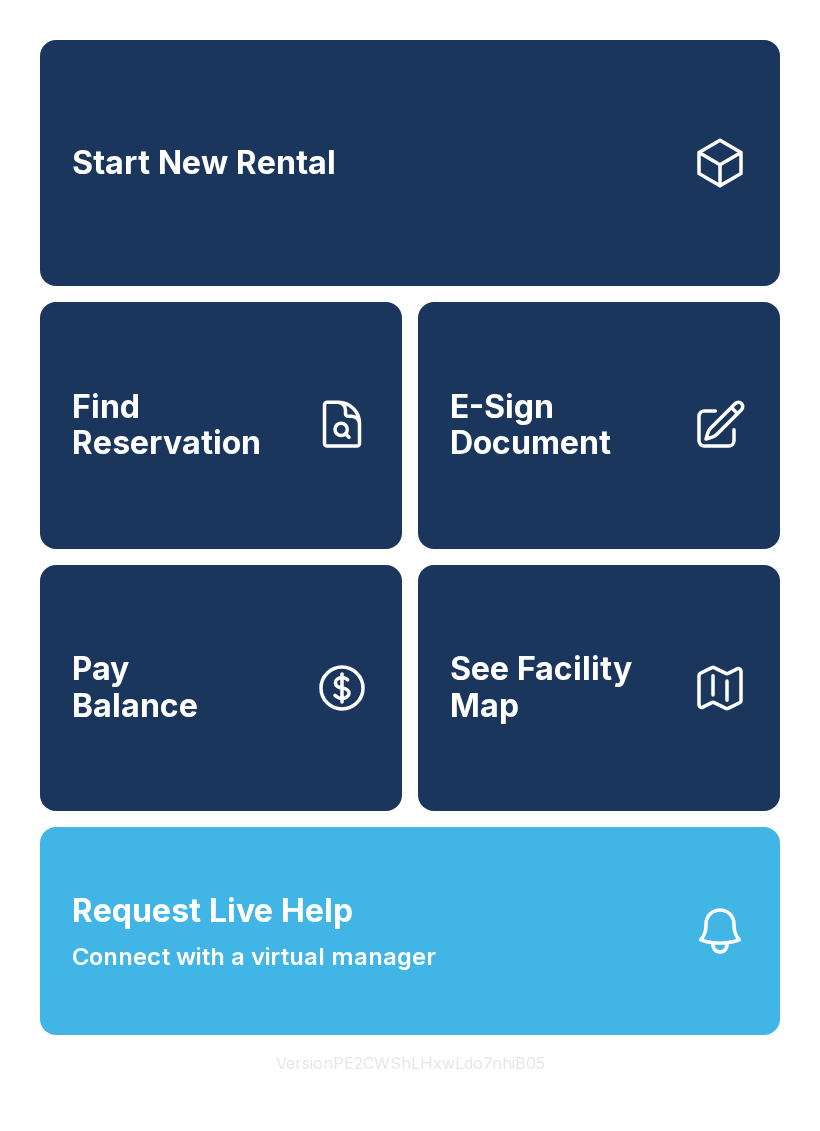 click on "Connect with a virtual manager" at bounding box center [254, 957] 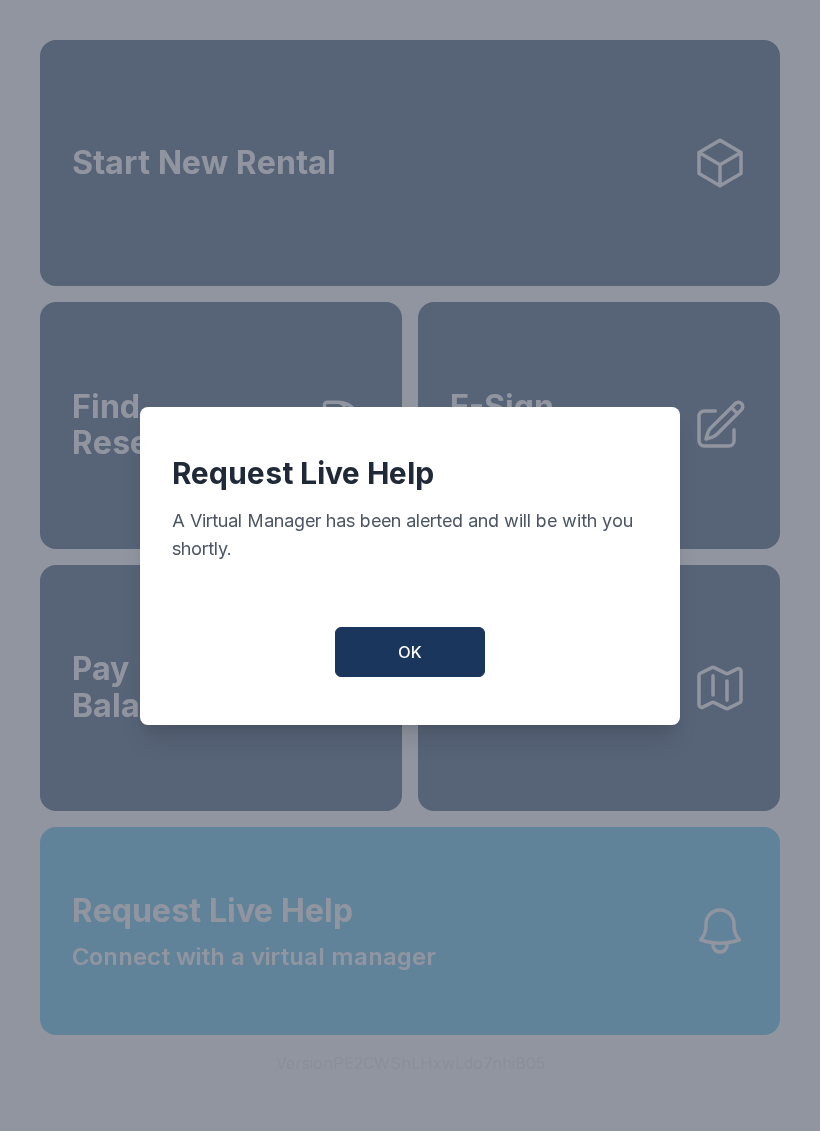 click on "OK" at bounding box center [410, 652] 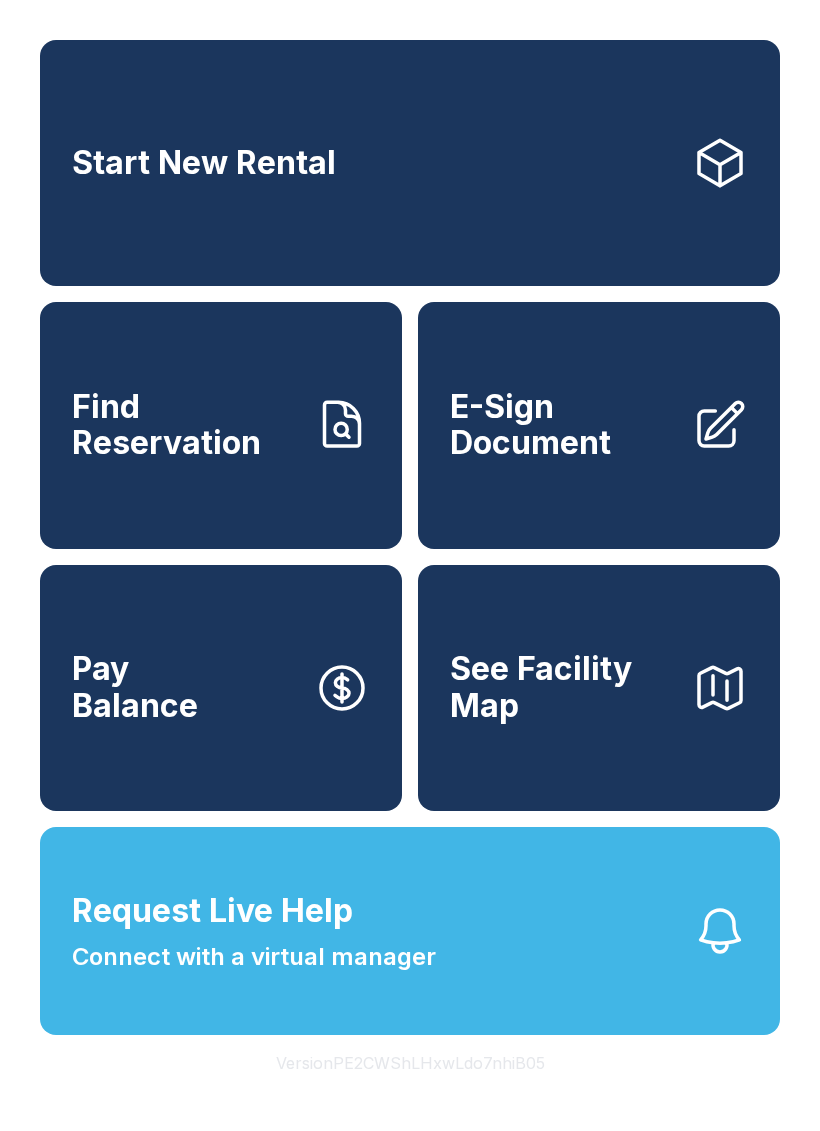 click on "Connect with a virtual manager" at bounding box center (254, 957) 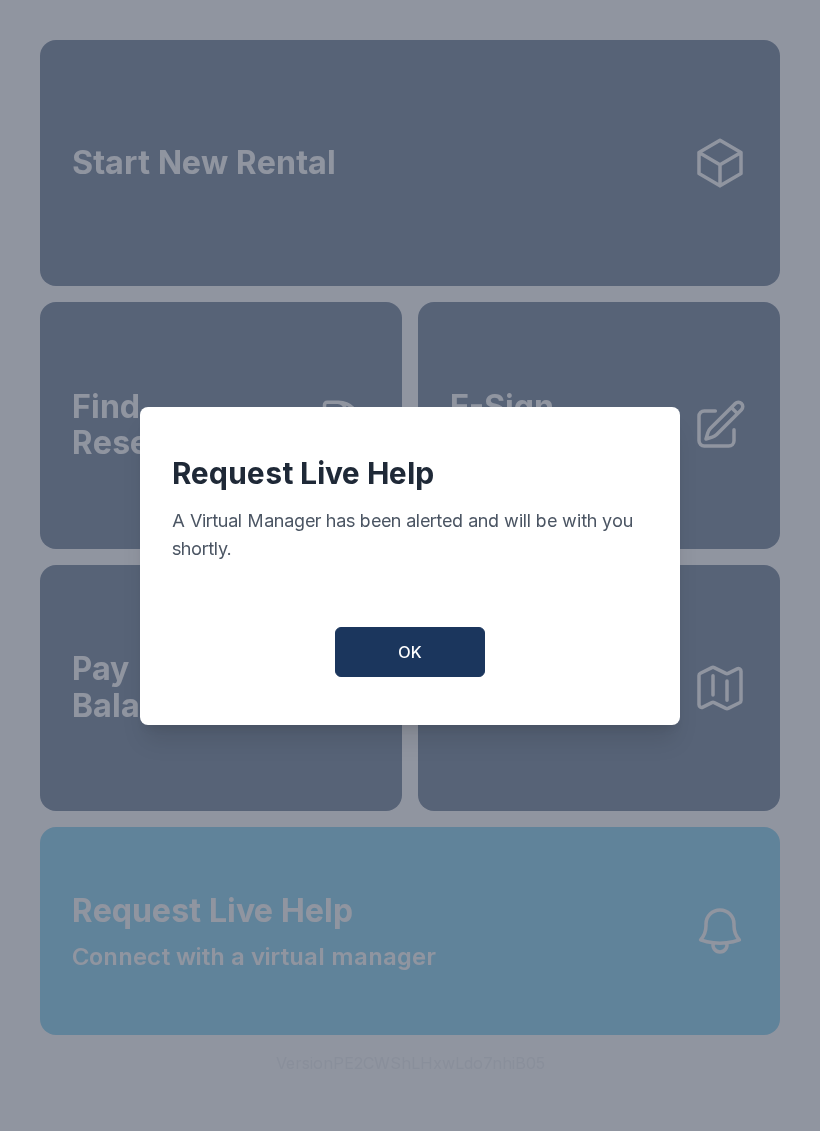 click on "OK" at bounding box center [410, 652] 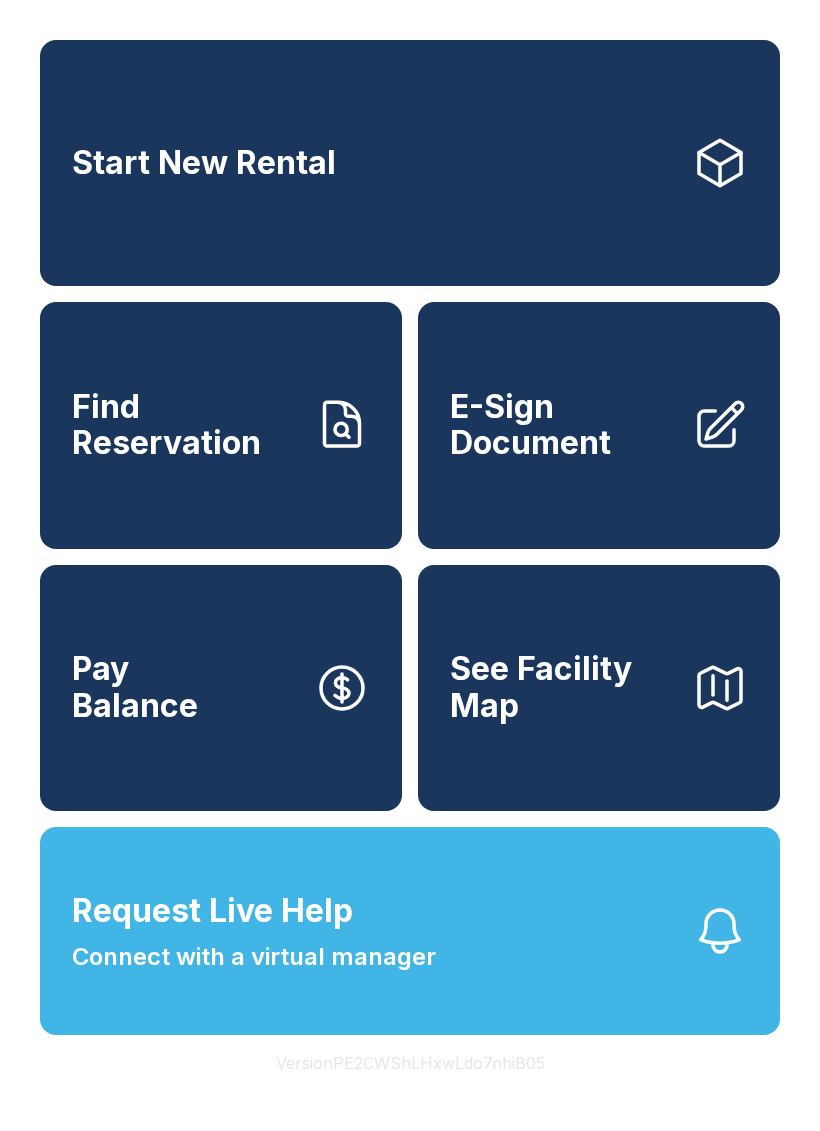 click on "Request Live Help Connect with a virtual manager" at bounding box center [410, 931] 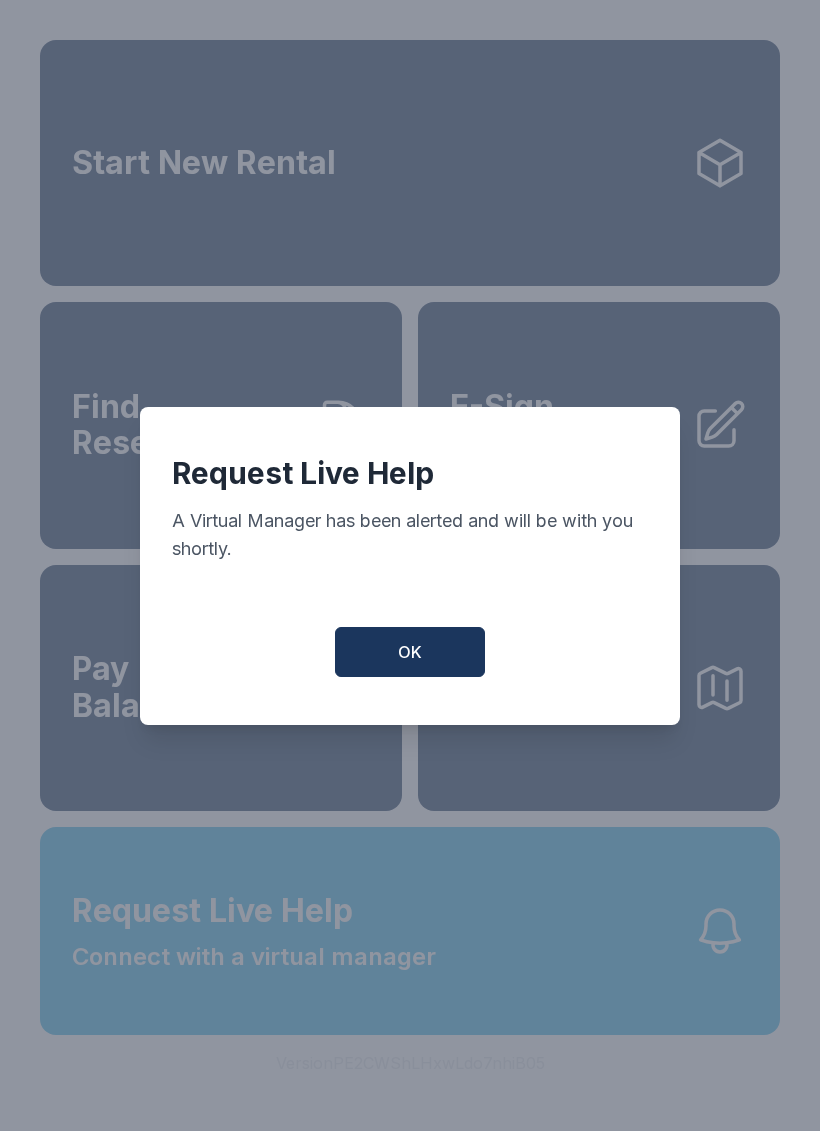 click on "OK" at bounding box center (410, 652) 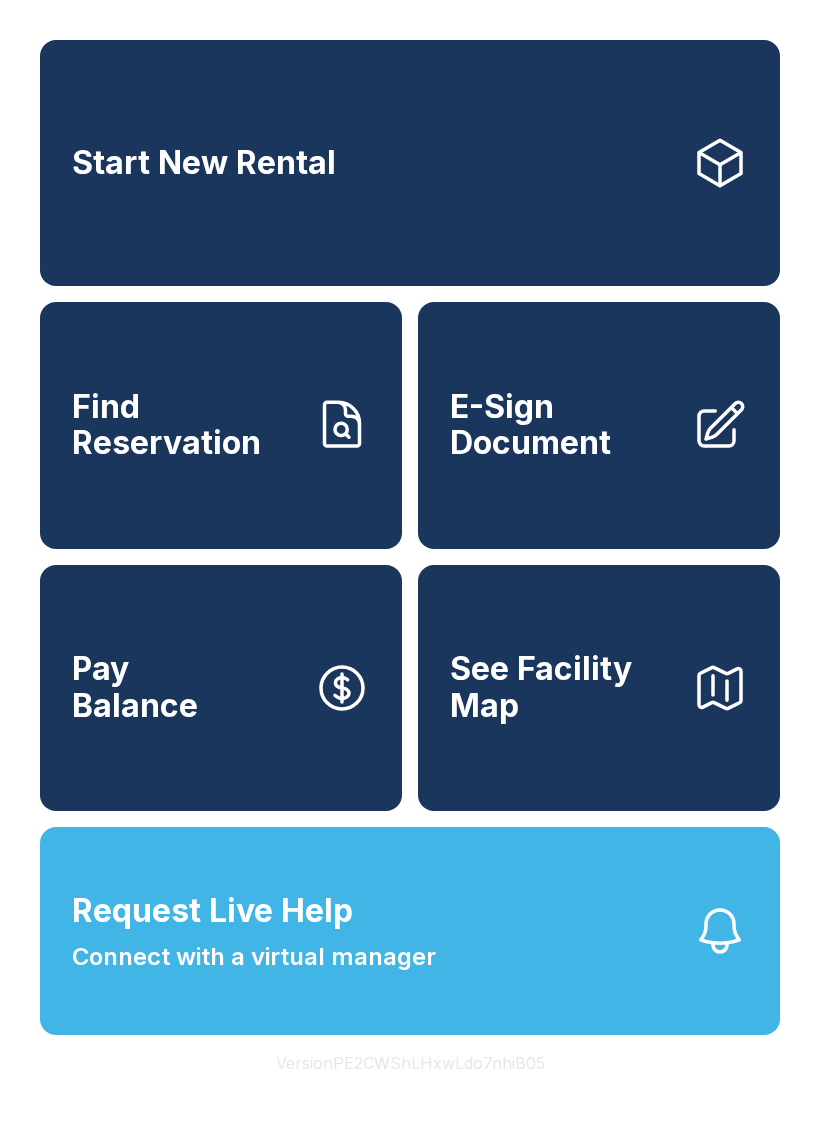 click on "Request Live Help Connect with a virtual manager" at bounding box center [410, 931] 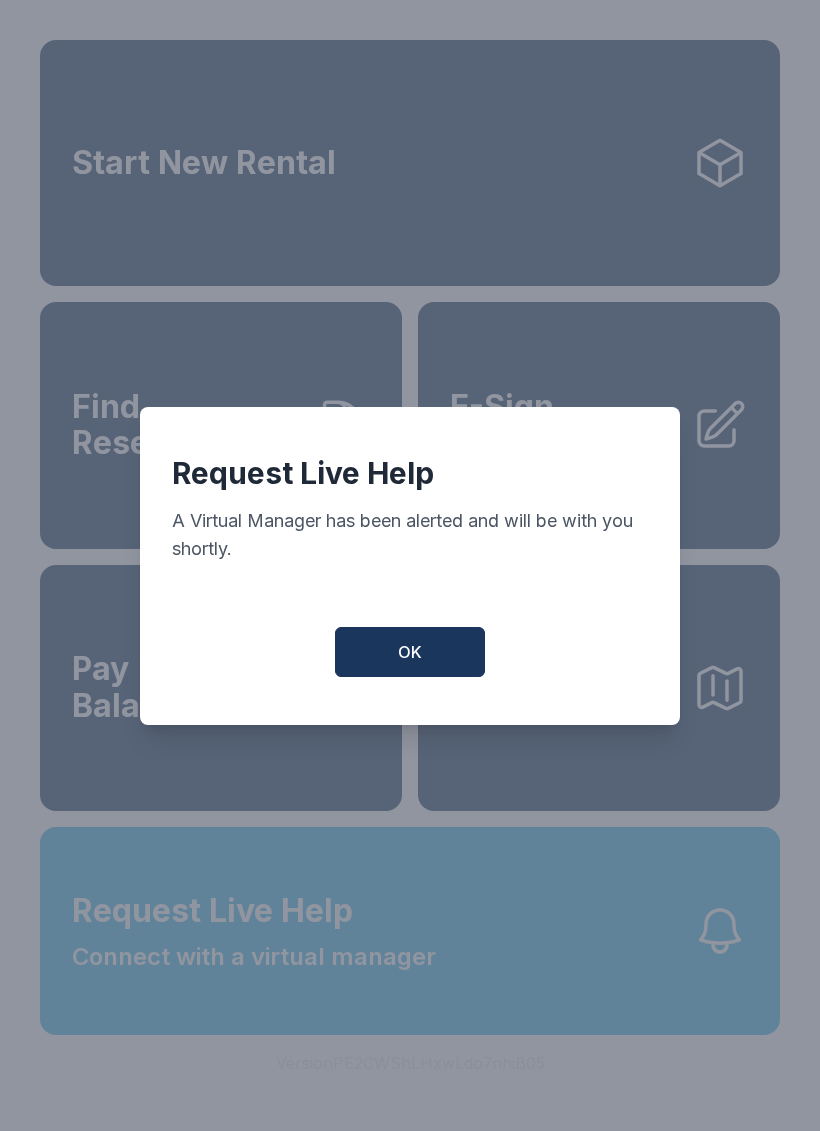 click on "OK" at bounding box center (410, 652) 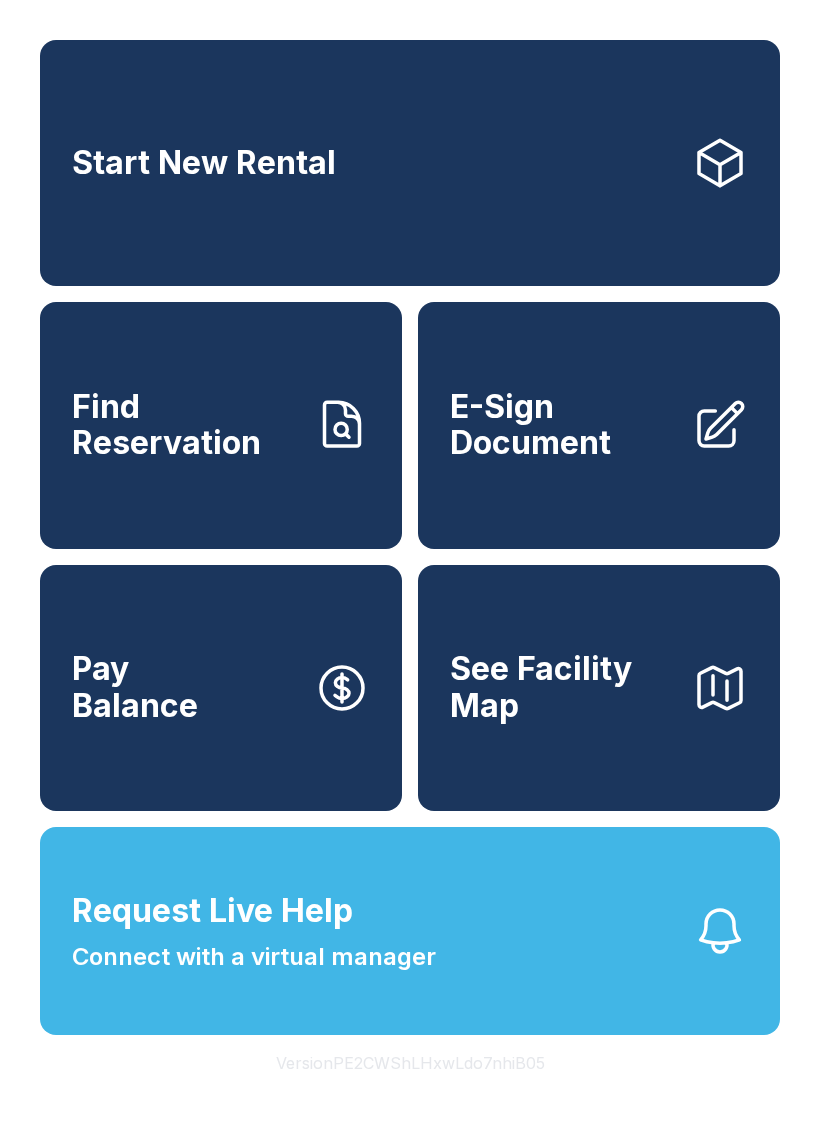 click on "Request Live Help Connect with a virtual manager" at bounding box center [410, 931] 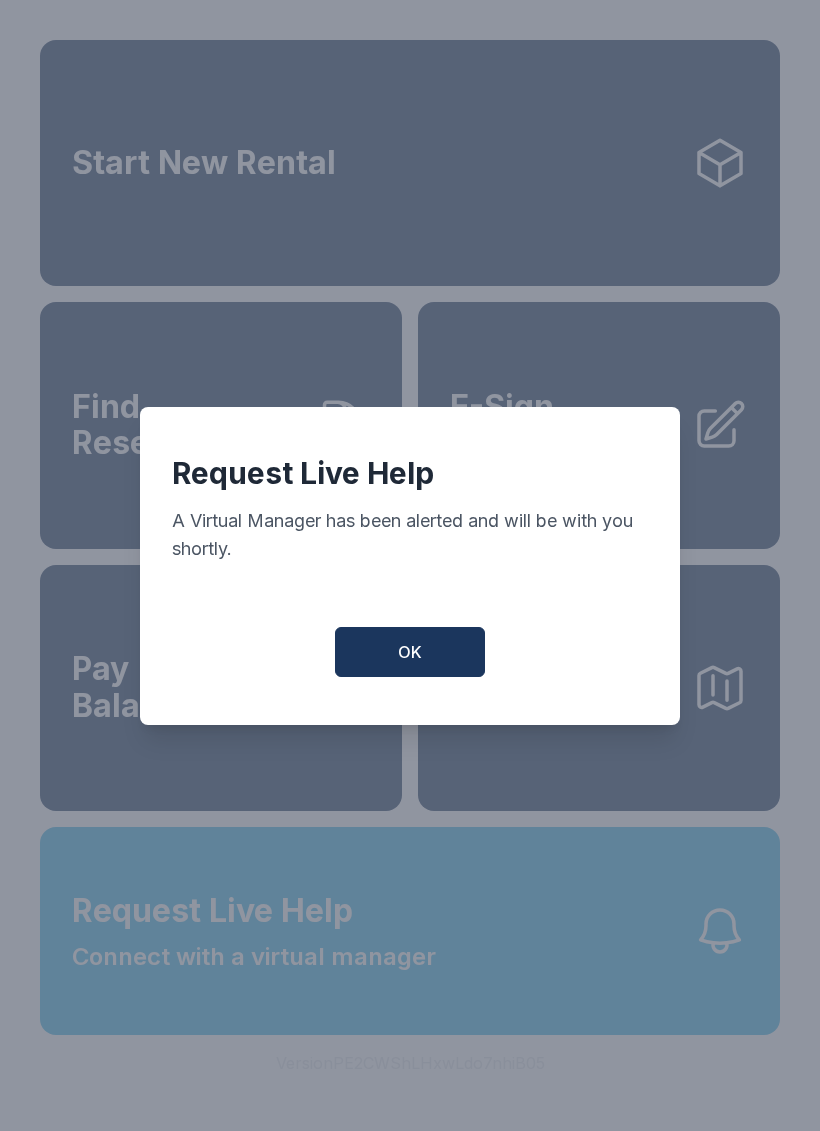 click on "OK" at bounding box center [410, 652] 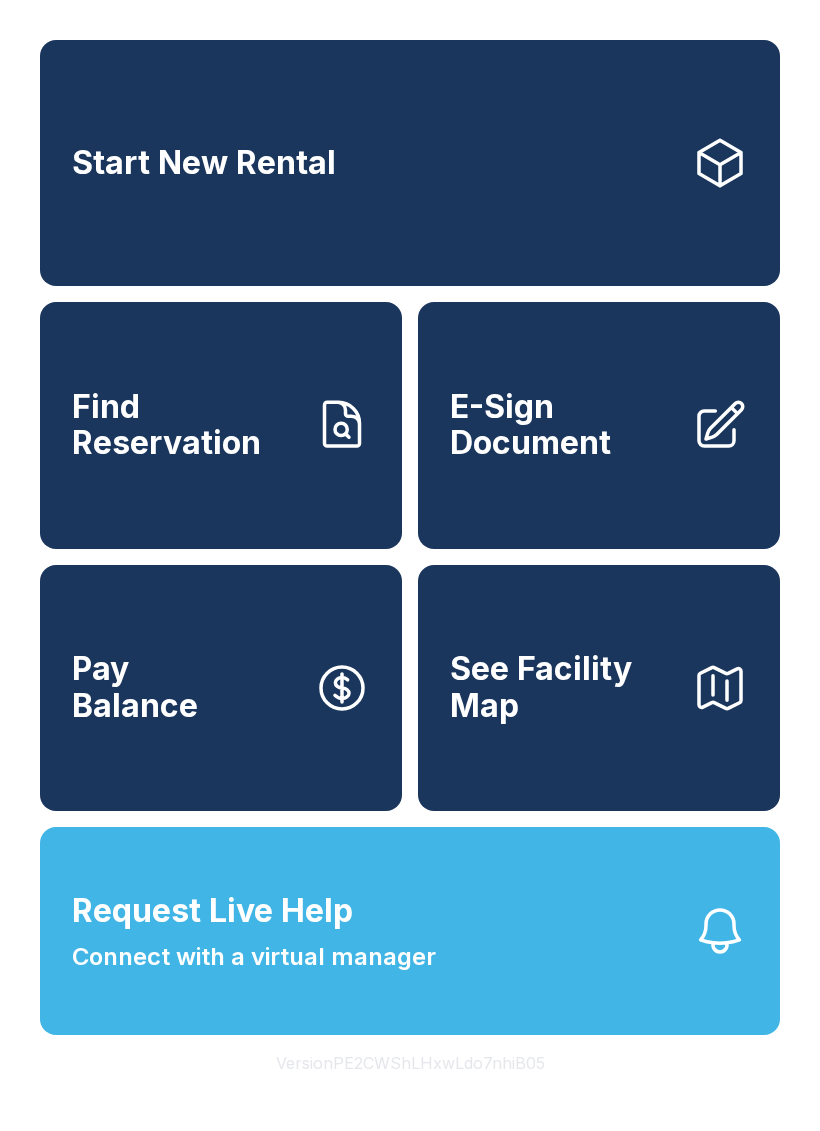 click on "Request Live Help Connect with a virtual manager" at bounding box center [254, 931] 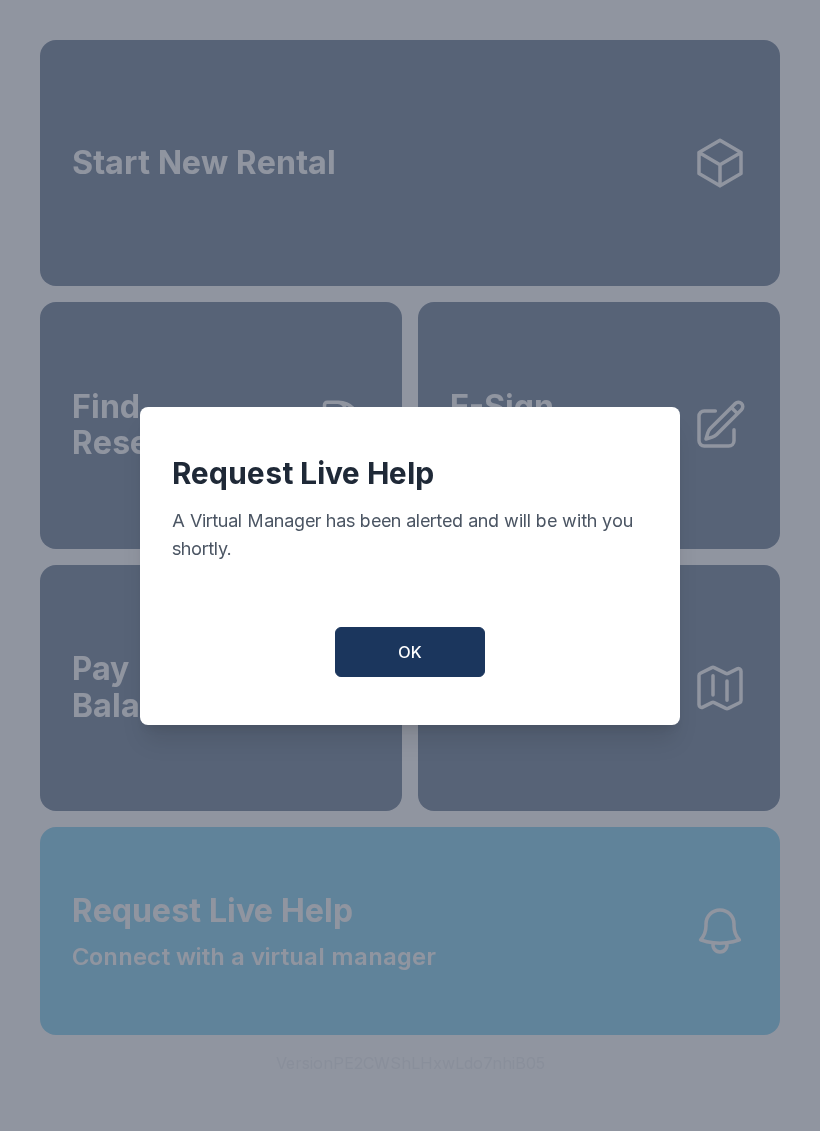 click on "OK" at bounding box center [410, 652] 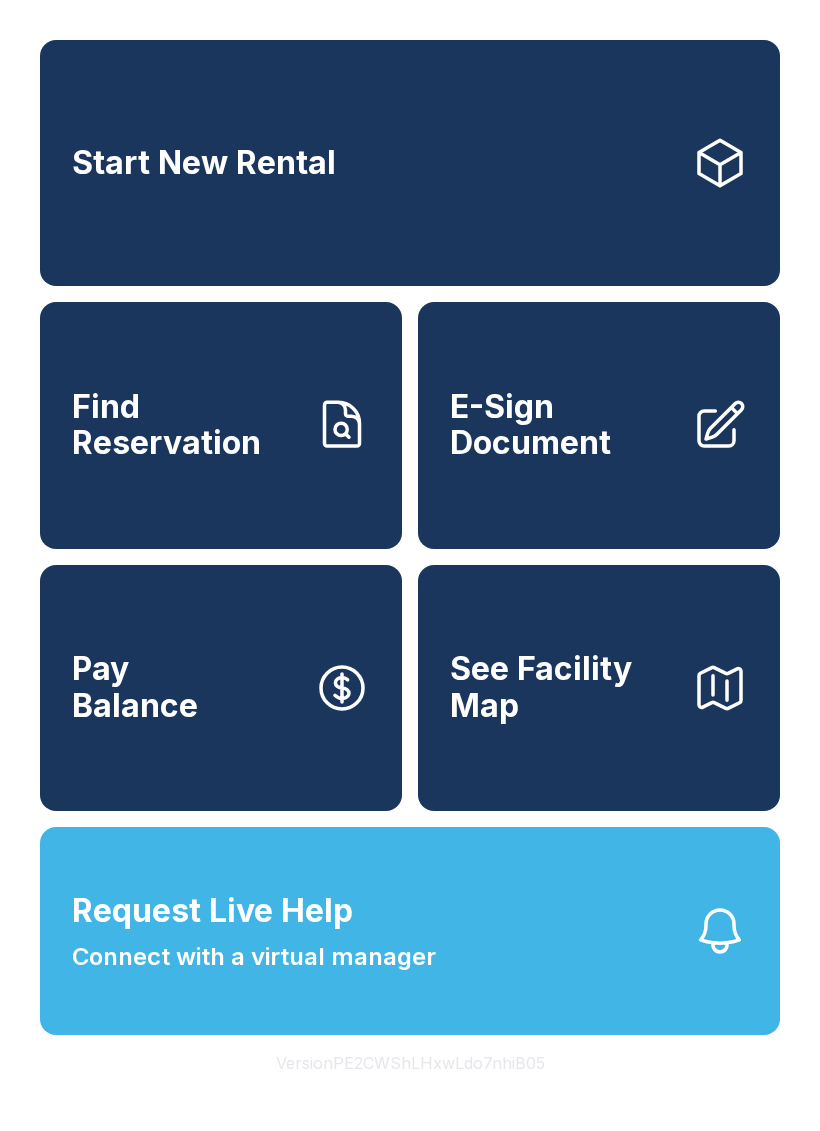 click on "Connect with a virtual manager" at bounding box center (254, 957) 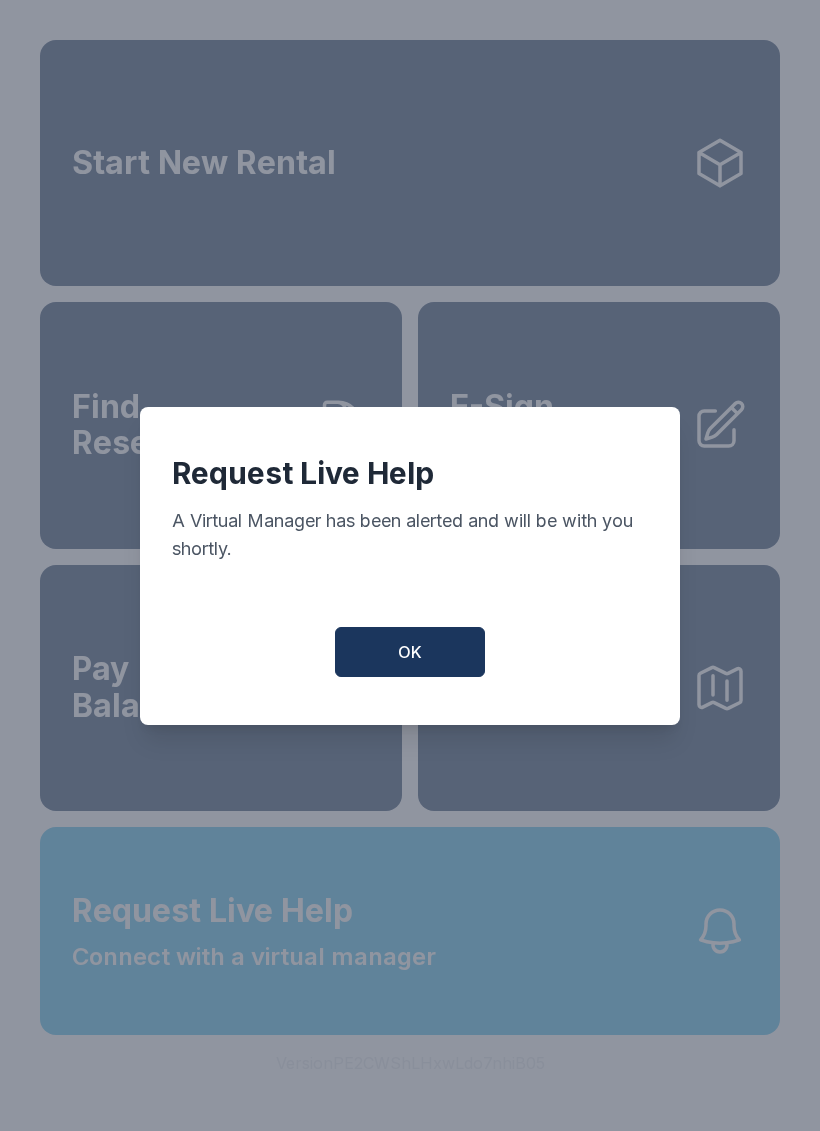 click on "OK" at bounding box center [410, 652] 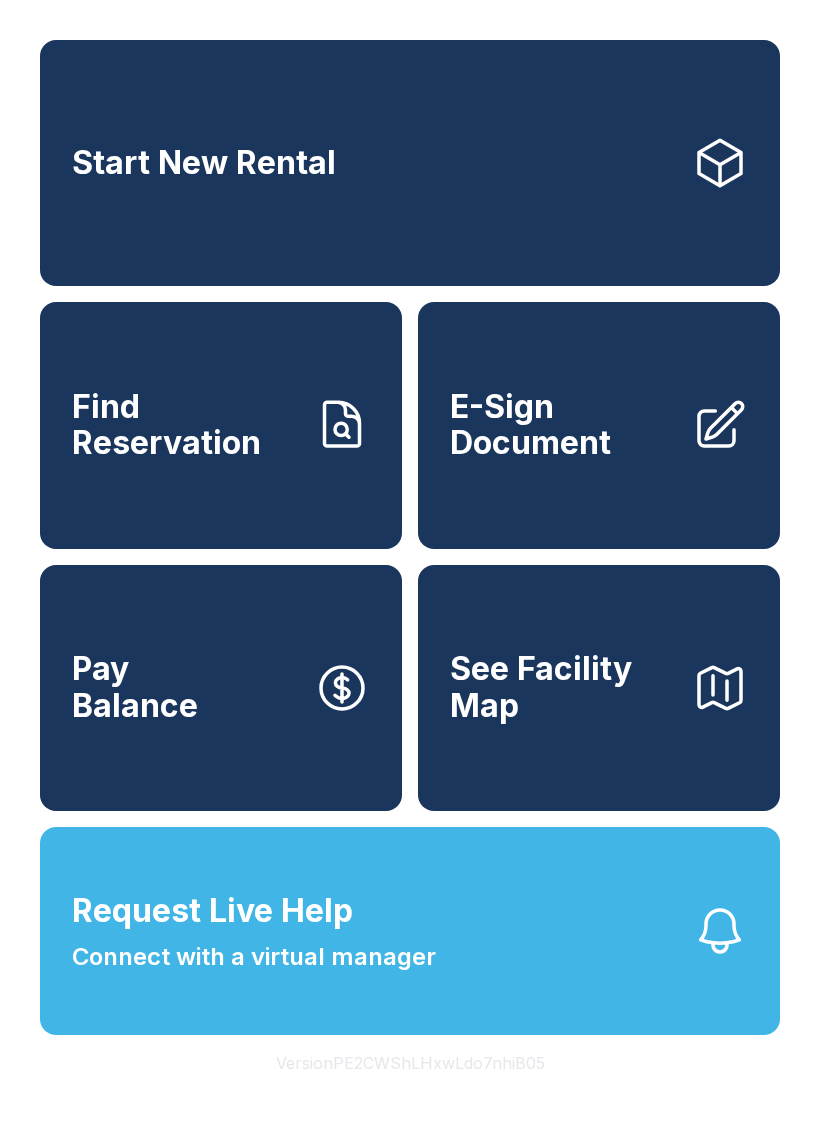click on "Connect with a virtual manager" at bounding box center (254, 957) 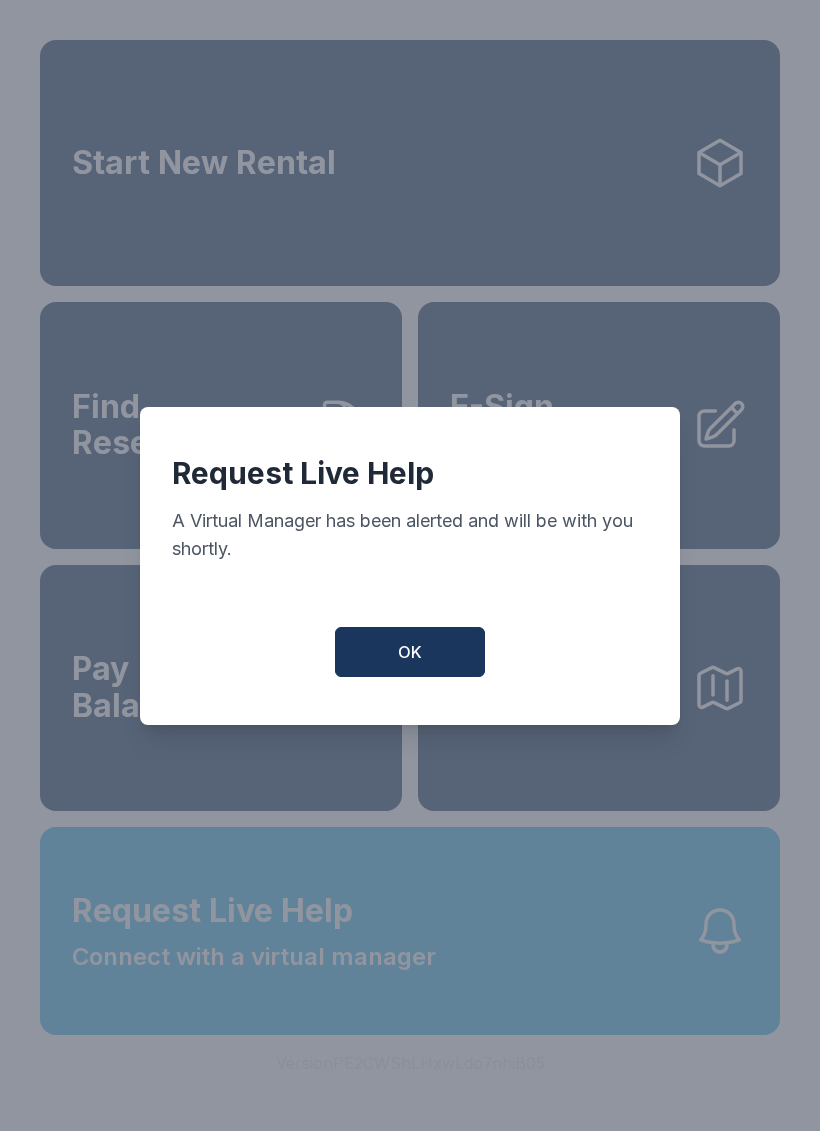 click on "OK" at bounding box center [410, 652] 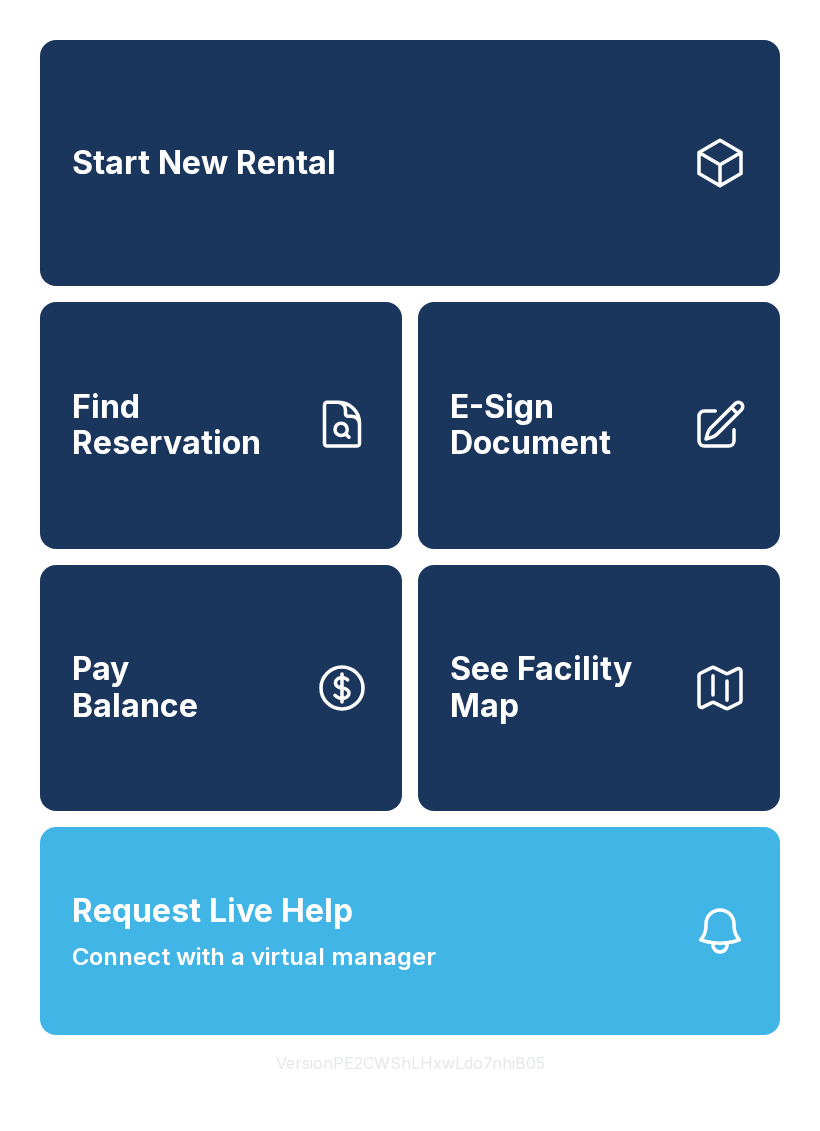 click on "Connect with a virtual manager" at bounding box center (254, 957) 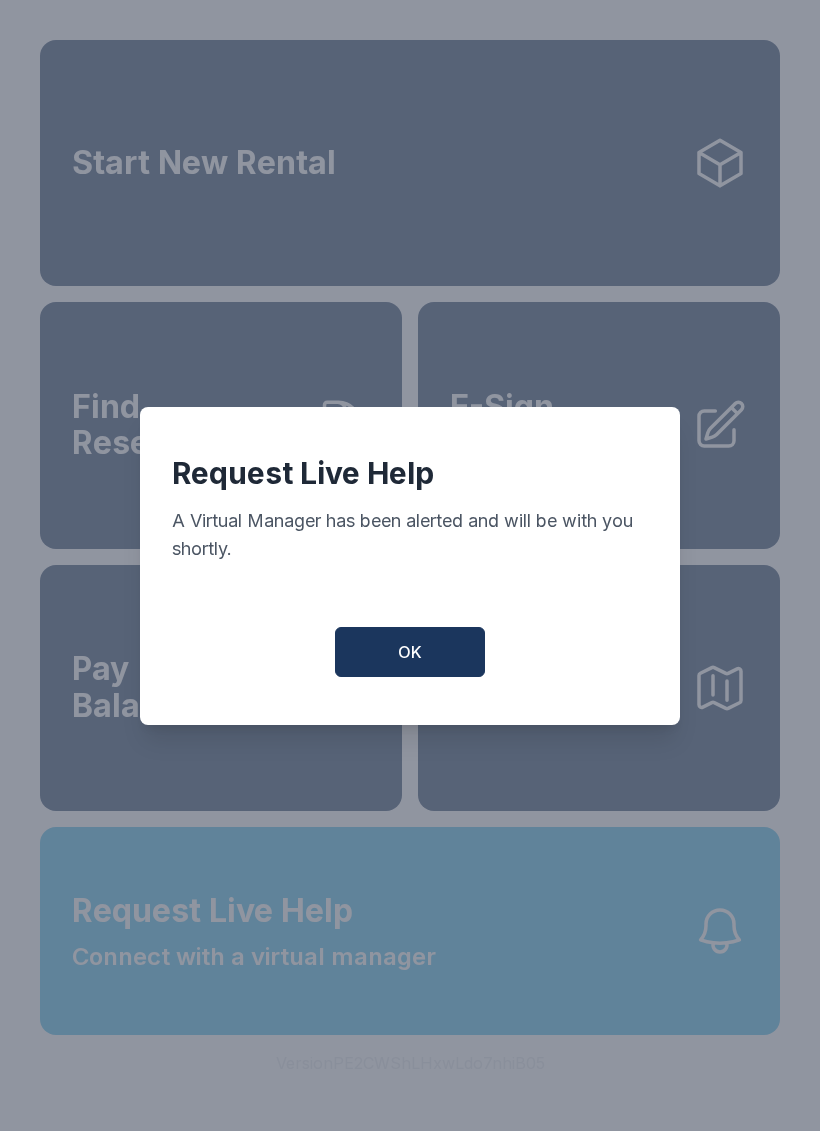 click on "OK" at bounding box center (410, 652) 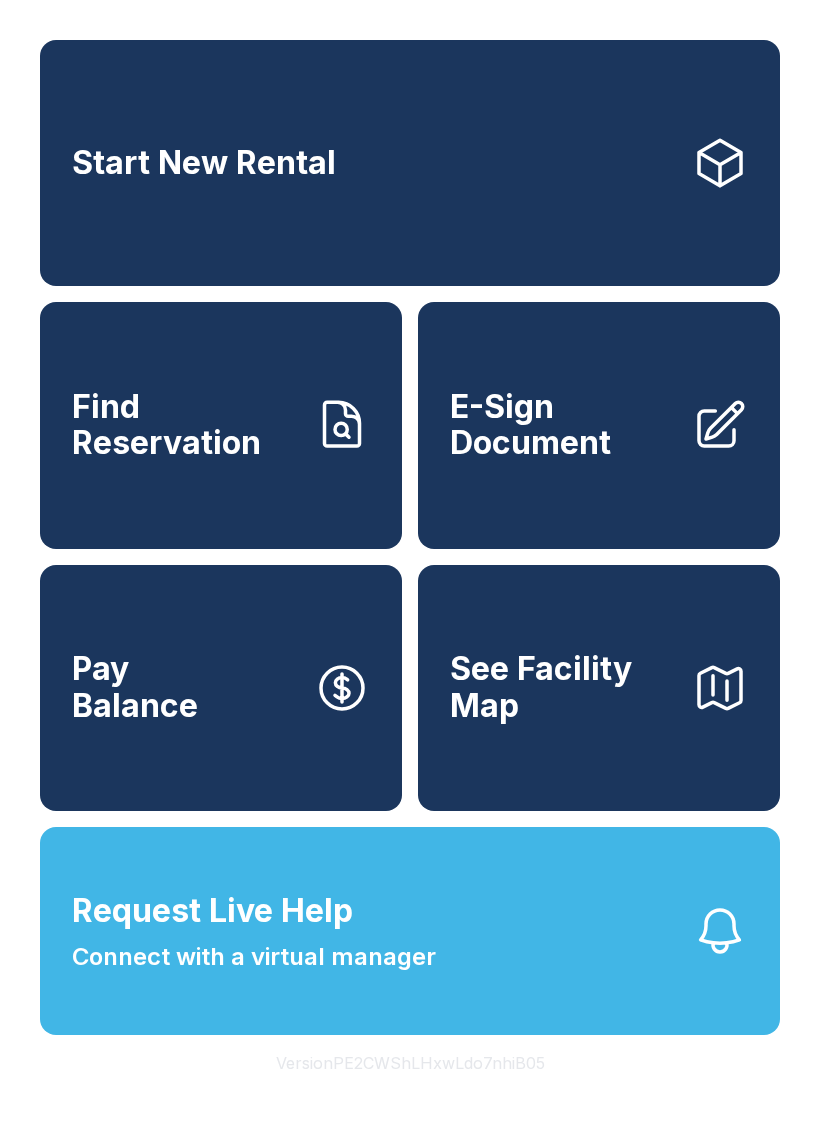 click on "Request Live Help Connect with a virtual manager" at bounding box center [254, 931] 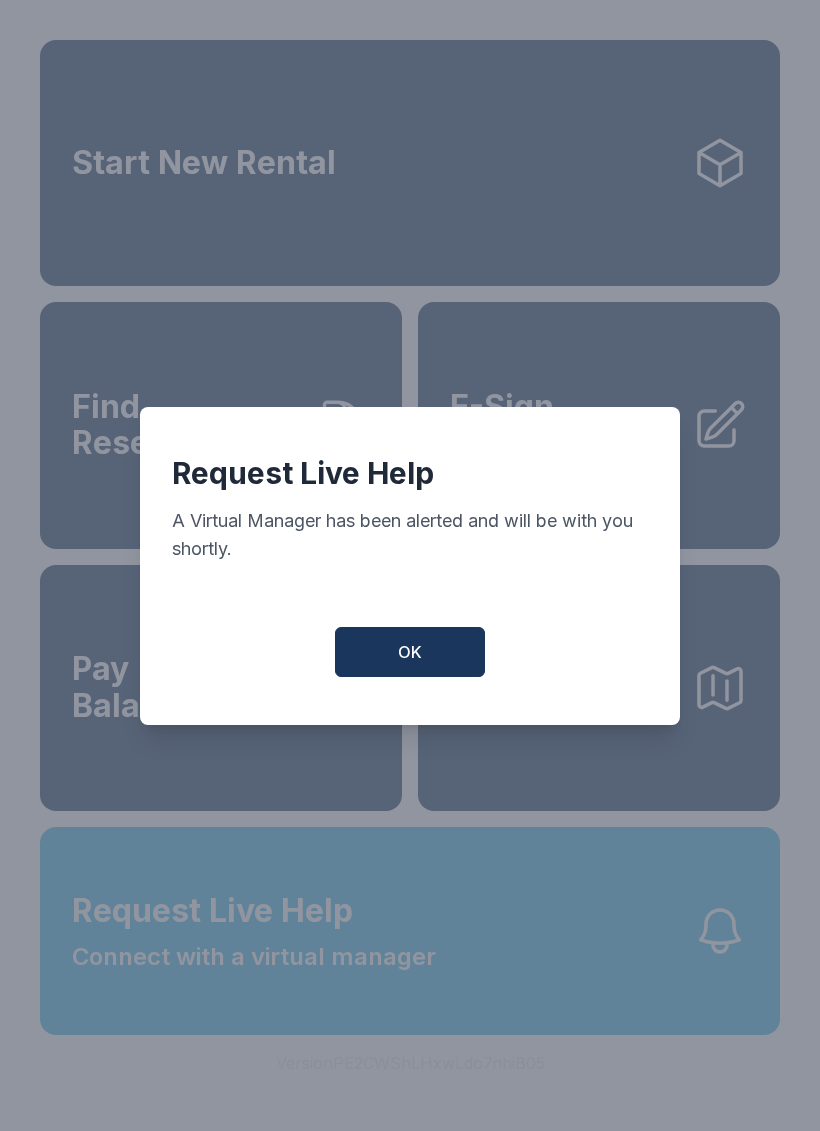 click on "OK" at bounding box center [410, 652] 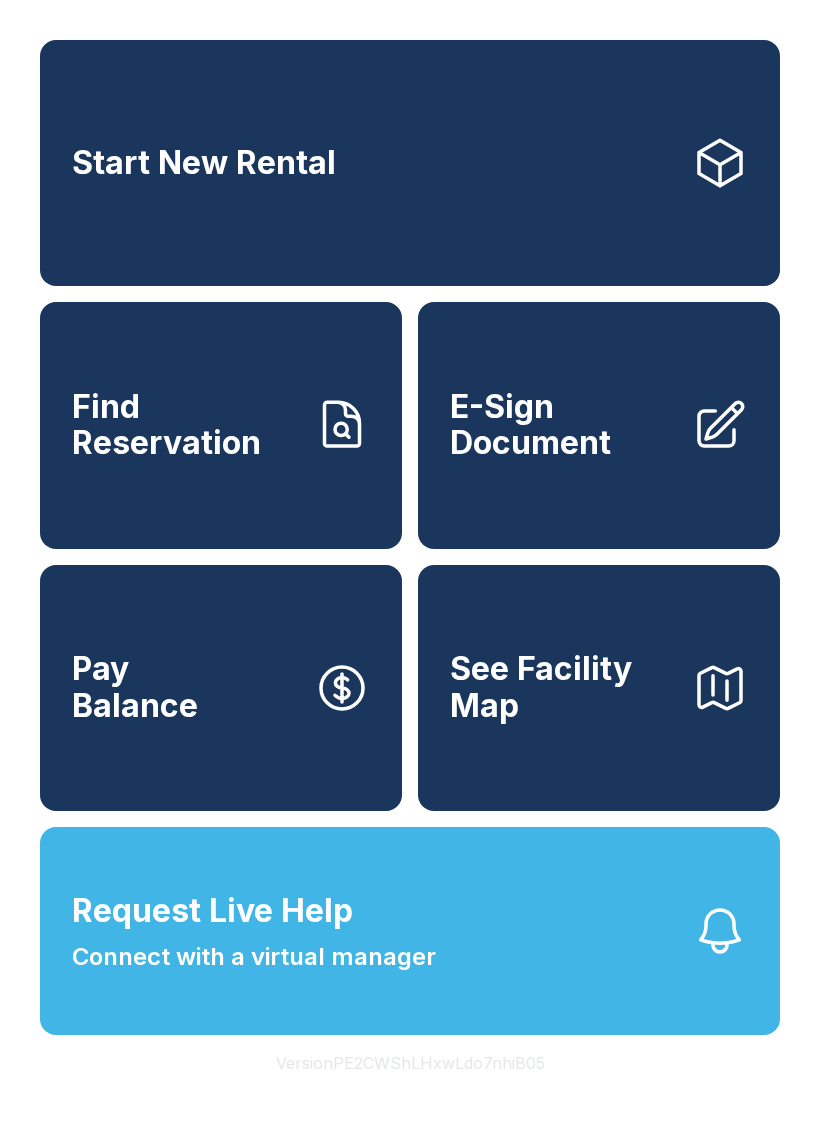 click on "Request Live Help Connect with a virtual manager" at bounding box center [410, 931] 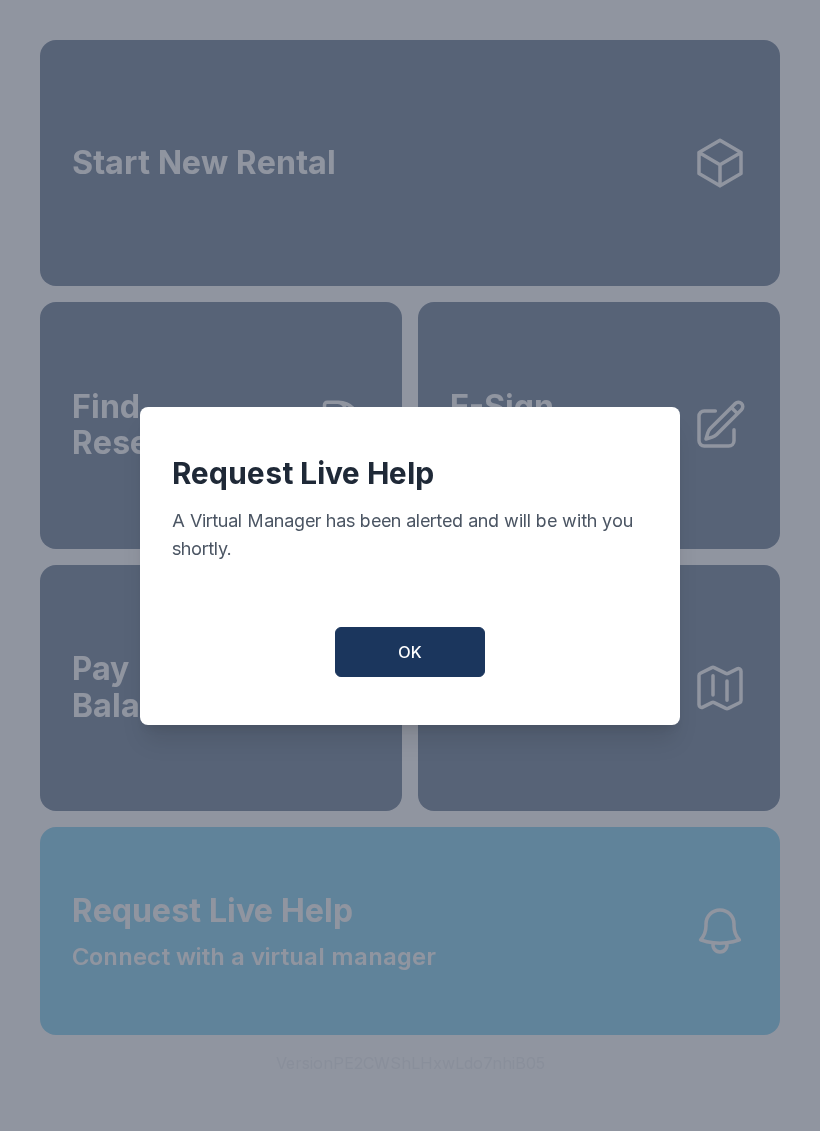 click on "OK" at bounding box center [410, 652] 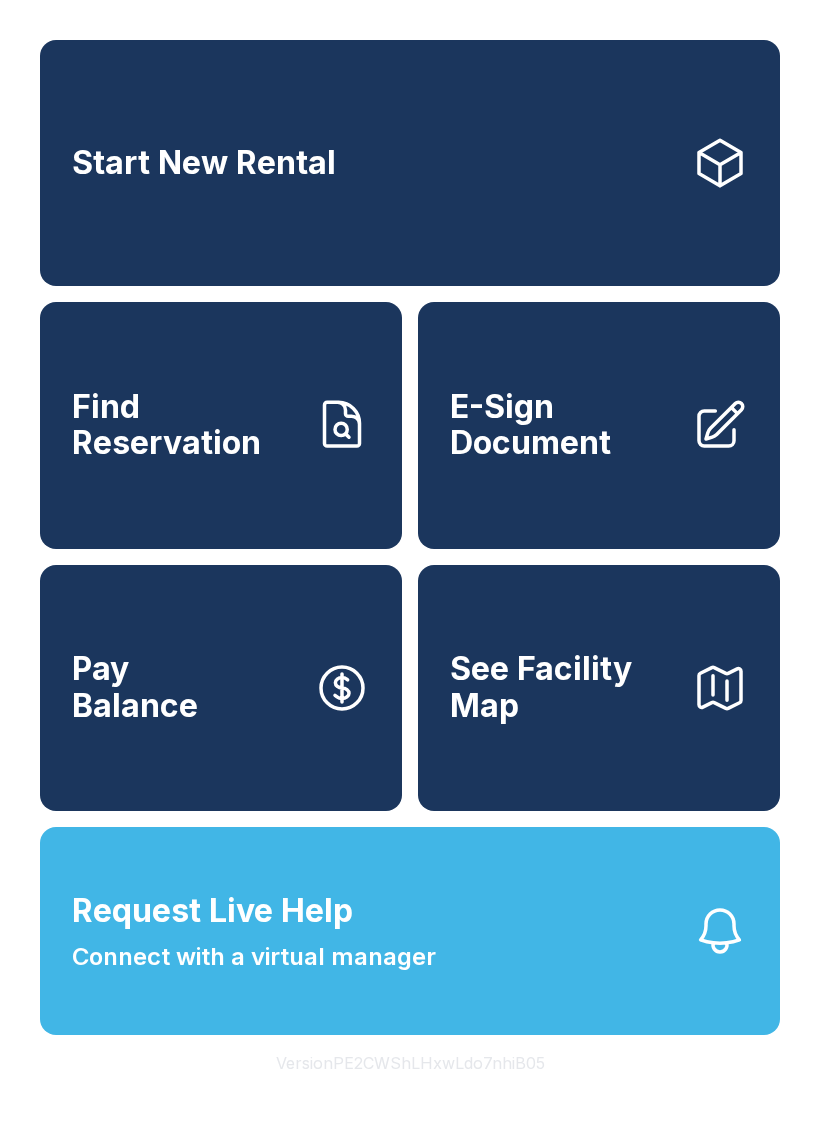 click on "Connect with a virtual manager" at bounding box center (254, 957) 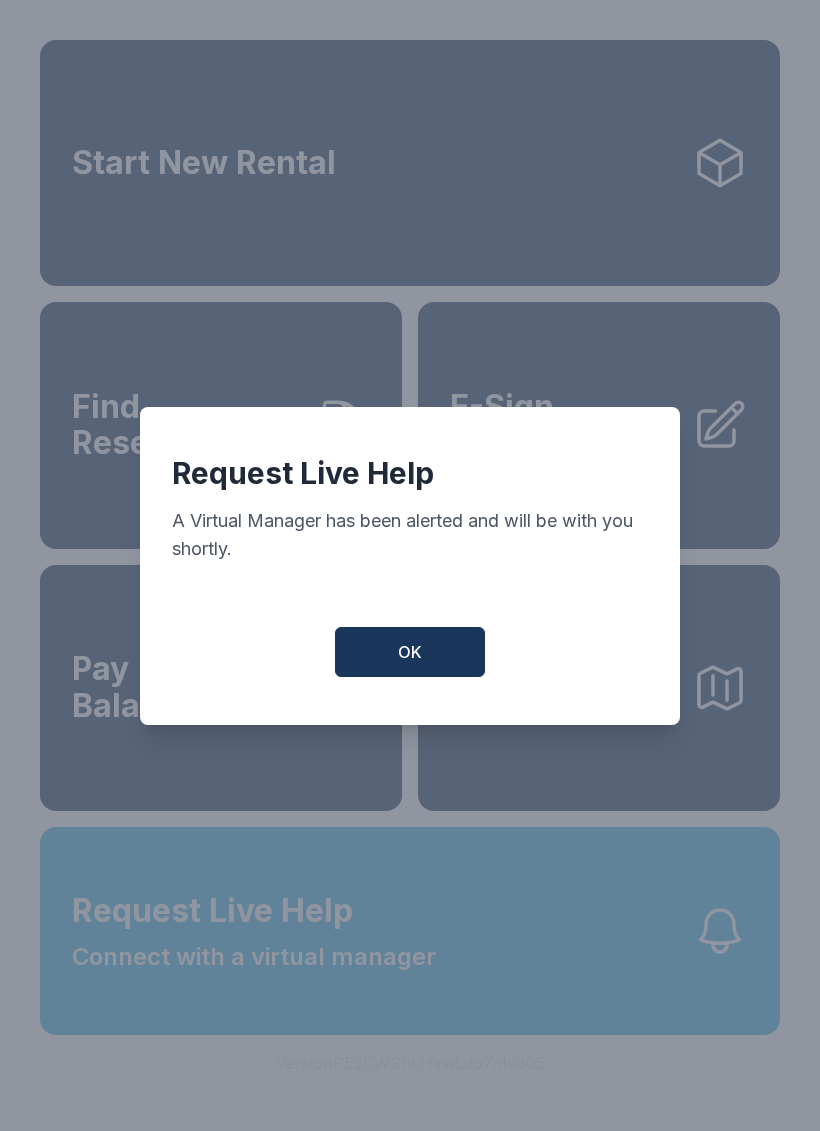 click on "OK" at bounding box center [410, 652] 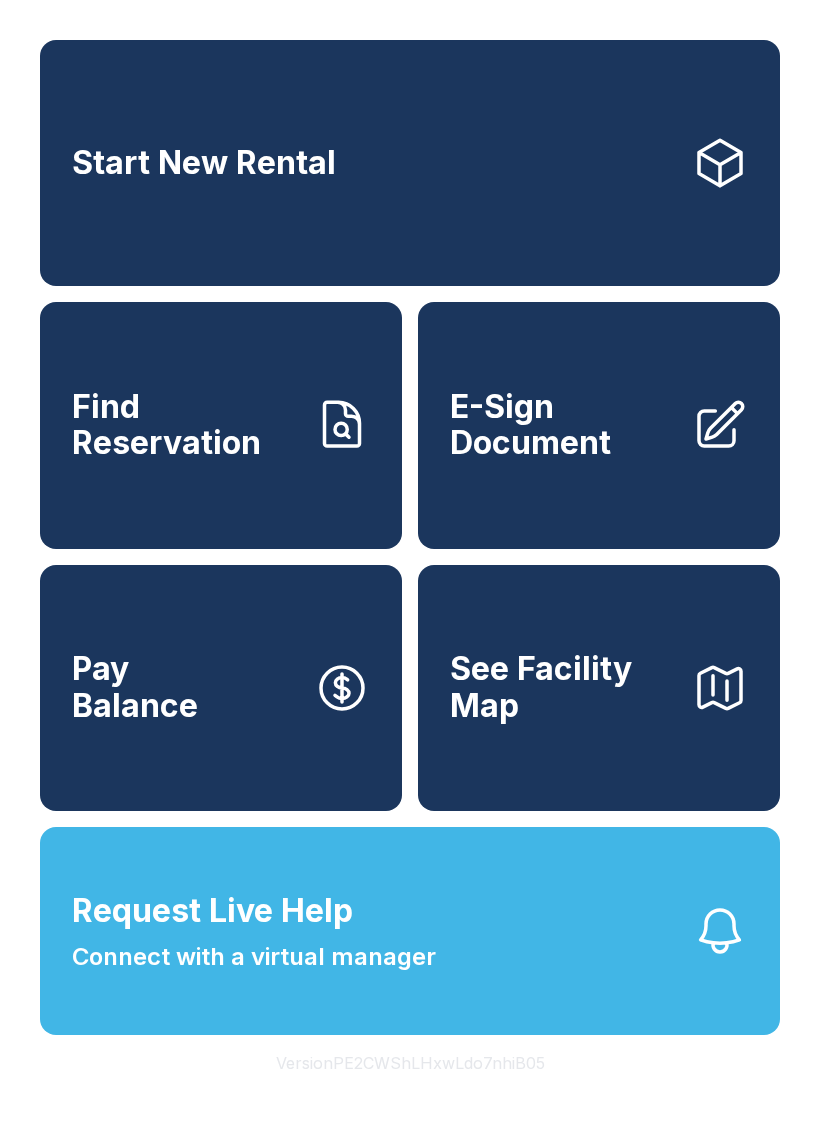 click on "Request Live Help" at bounding box center [212, 911] 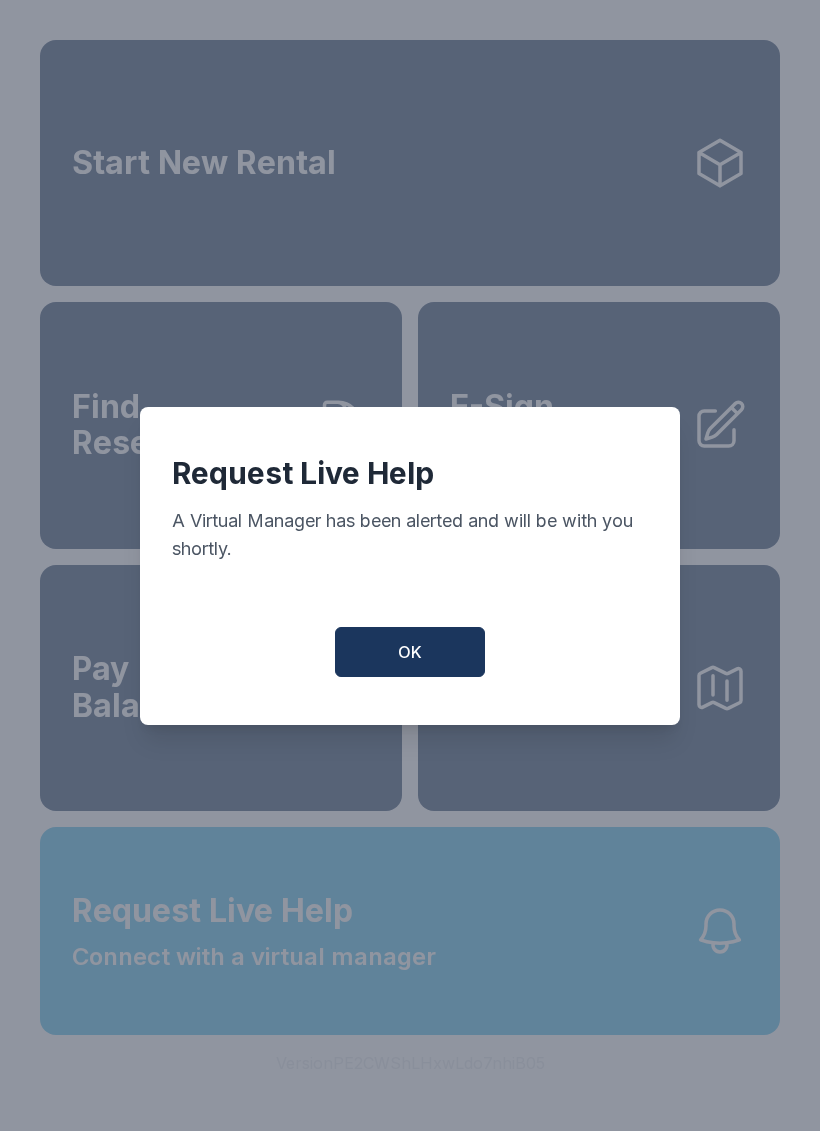 click on "OK" at bounding box center (410, 652) 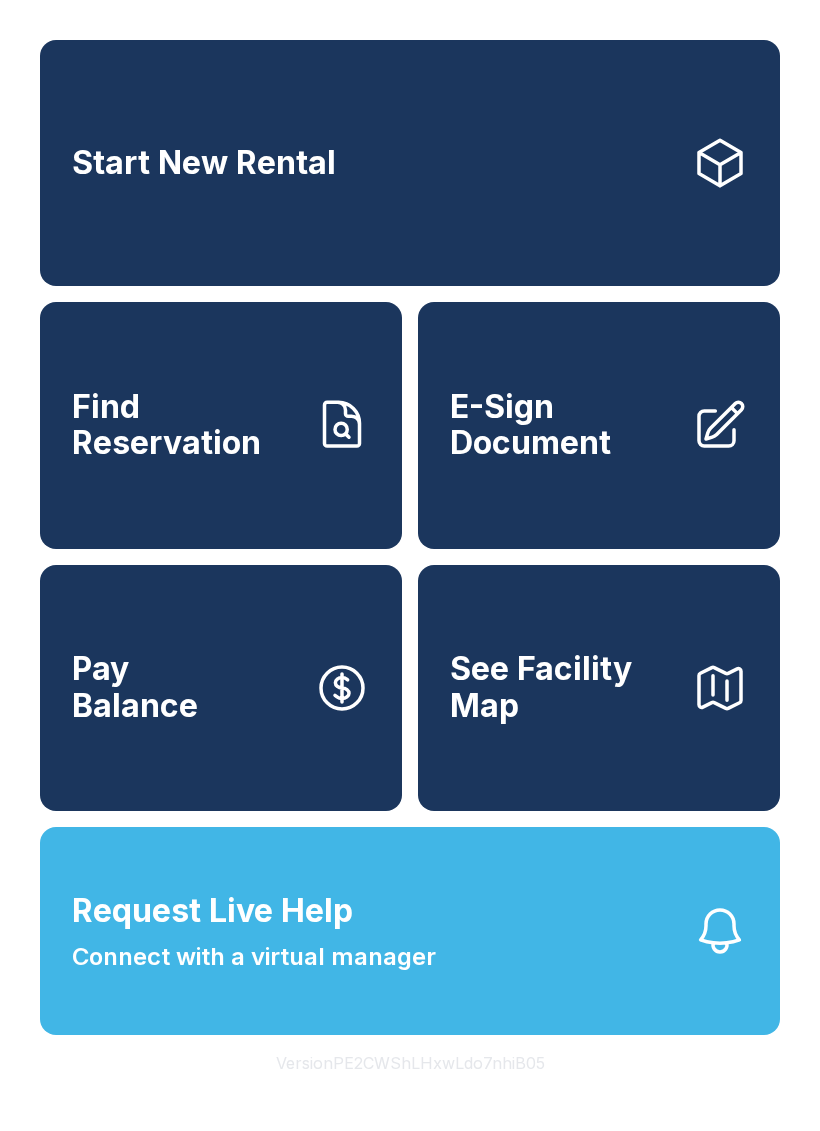 click on "Connect with a virtual manager" at bounding box center (254, 957) 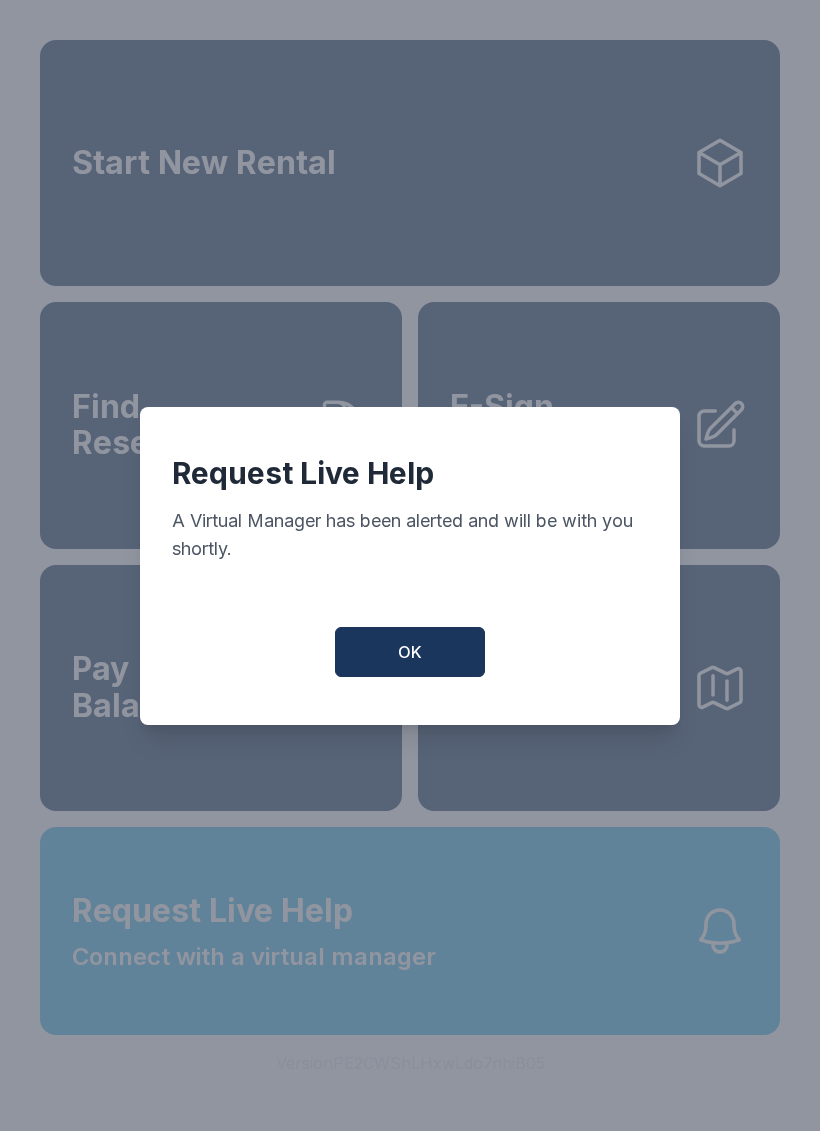 click on "OK" at bounding box center [410, 652] 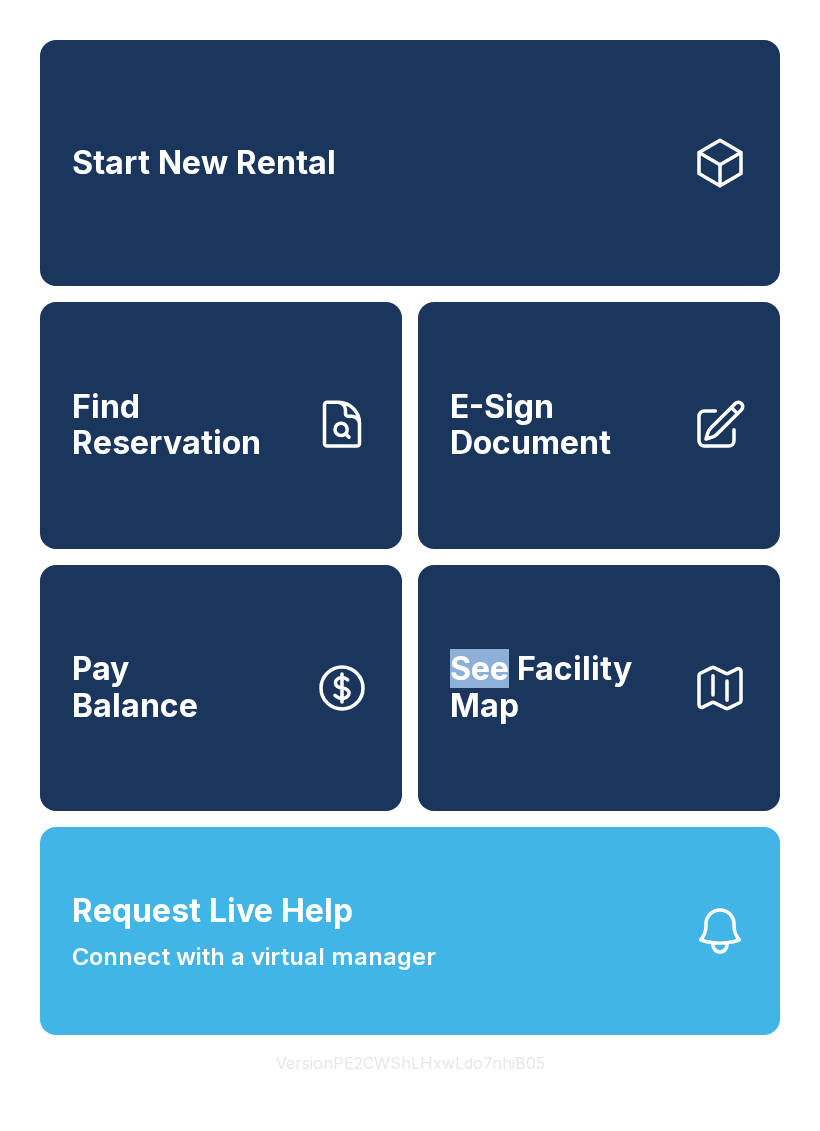 click on "Request Live Help Connect with a virtual manager" at bounding box center [410, 931] 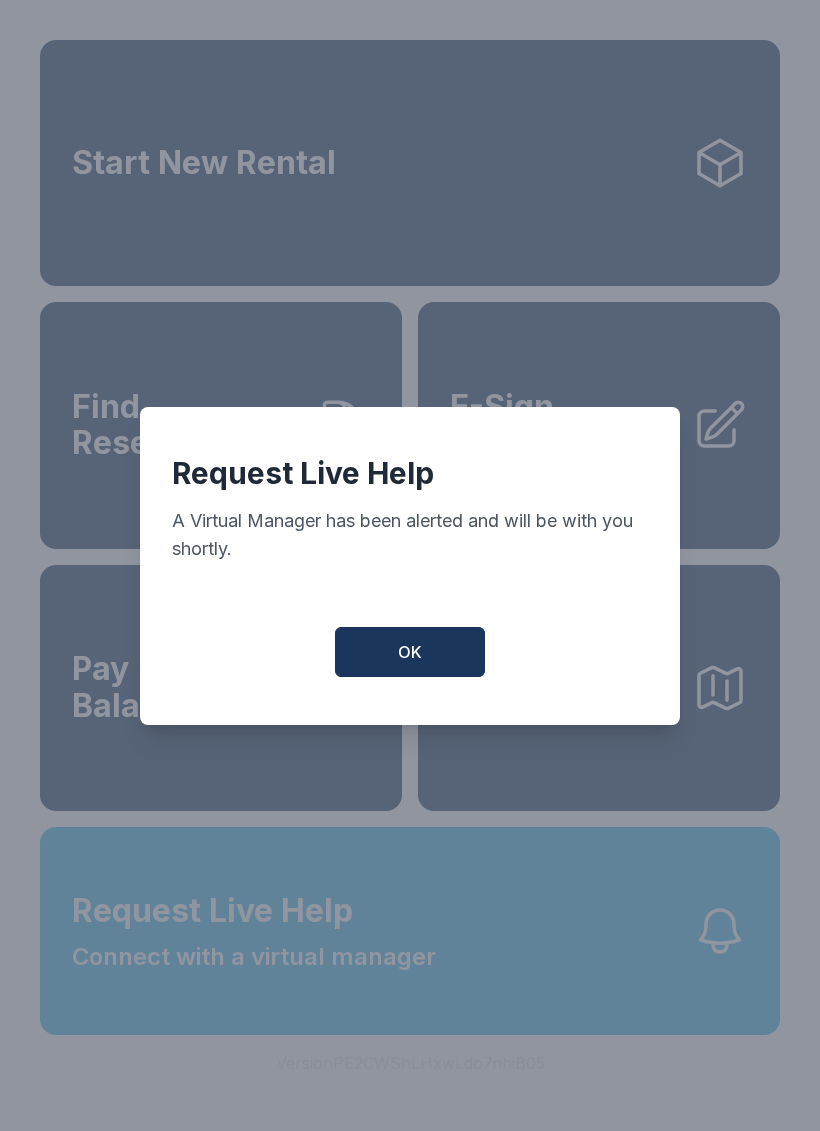 click on "OK" at bounding box center [410, 652] 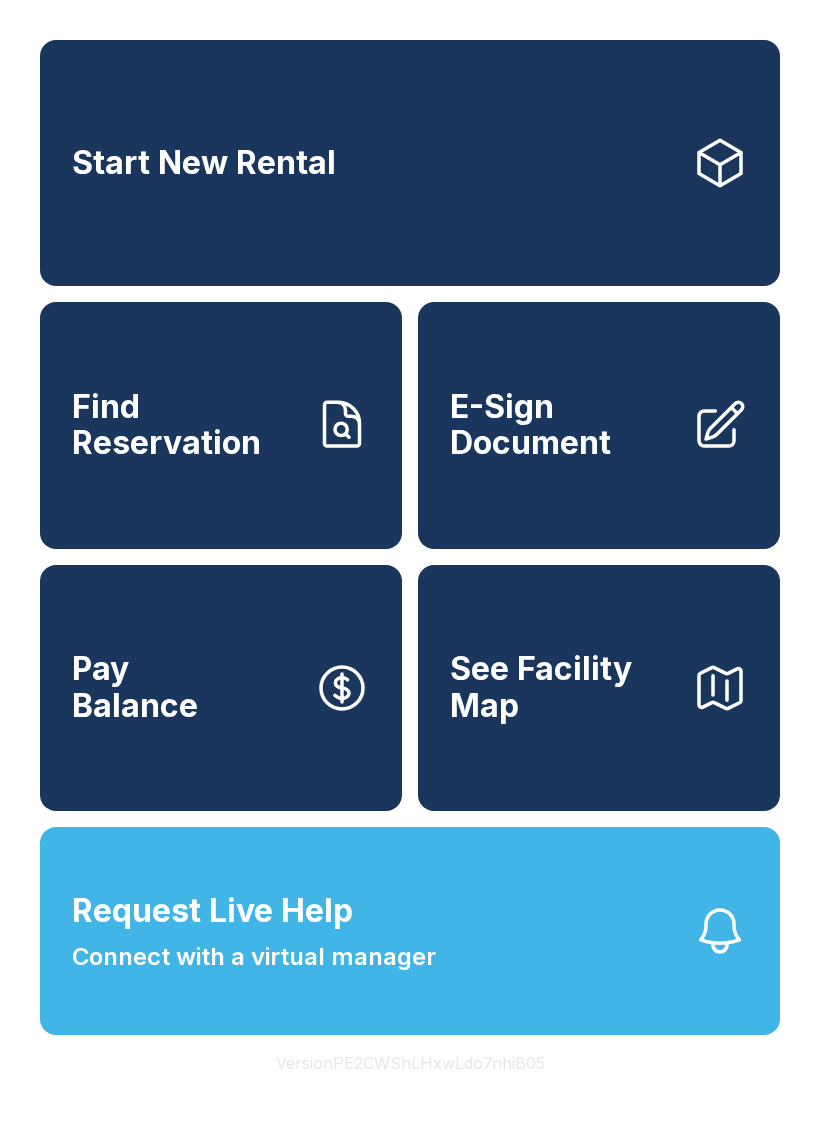 click on "Connect with a virtual manager" at bounding box center (254, 957) 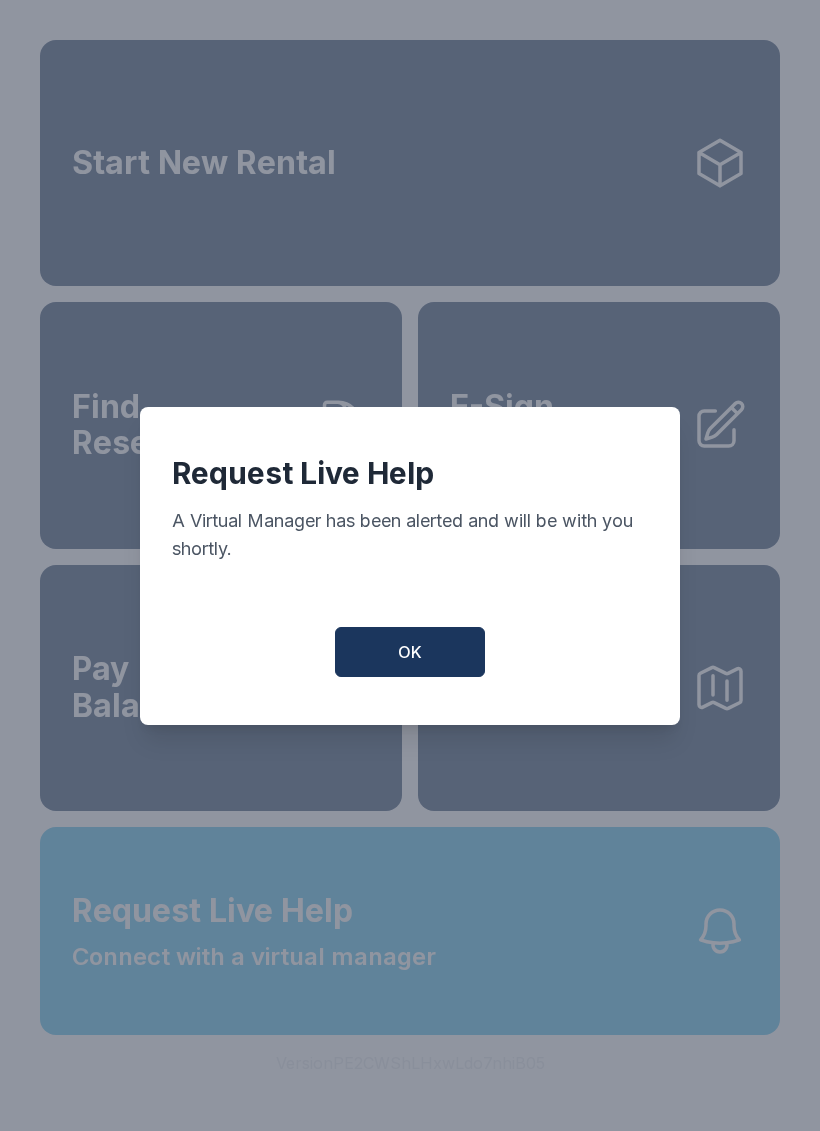 click on "OK" at bounding box center [410, 652] 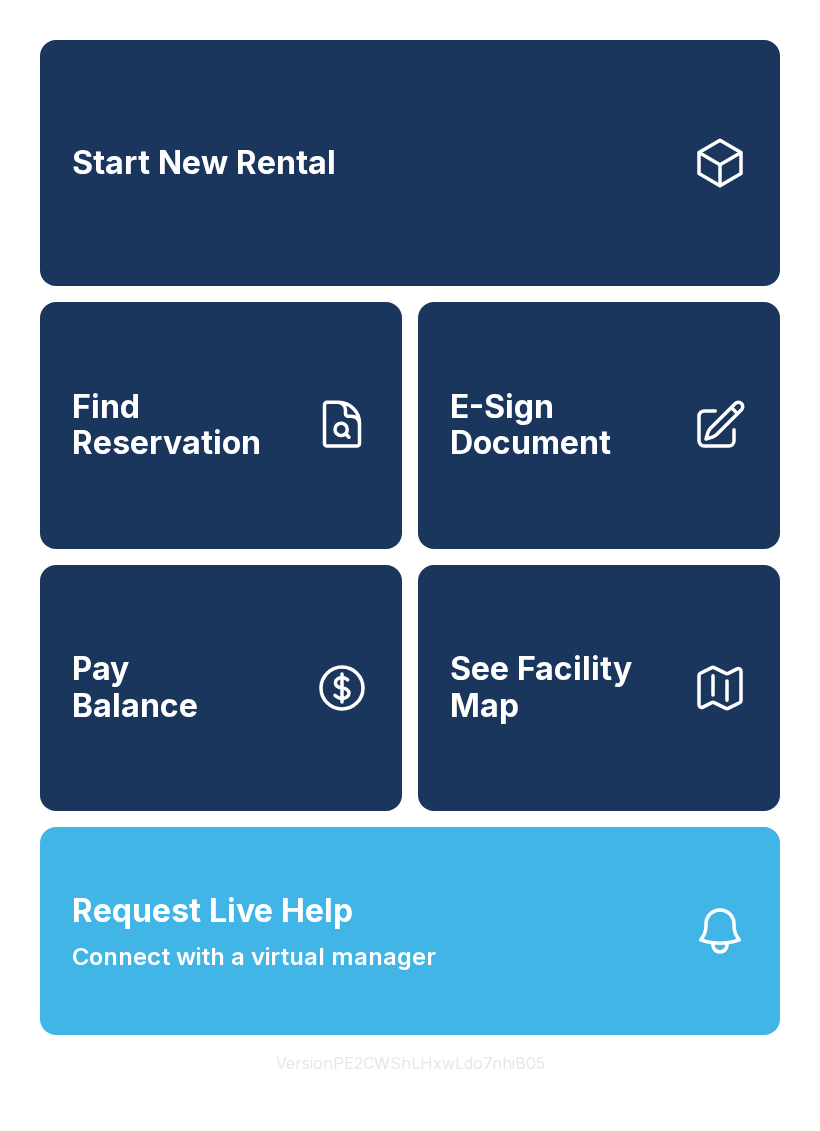 click on "Request Live Help Connect with a virtual manager" at bounding box center (254, 931) 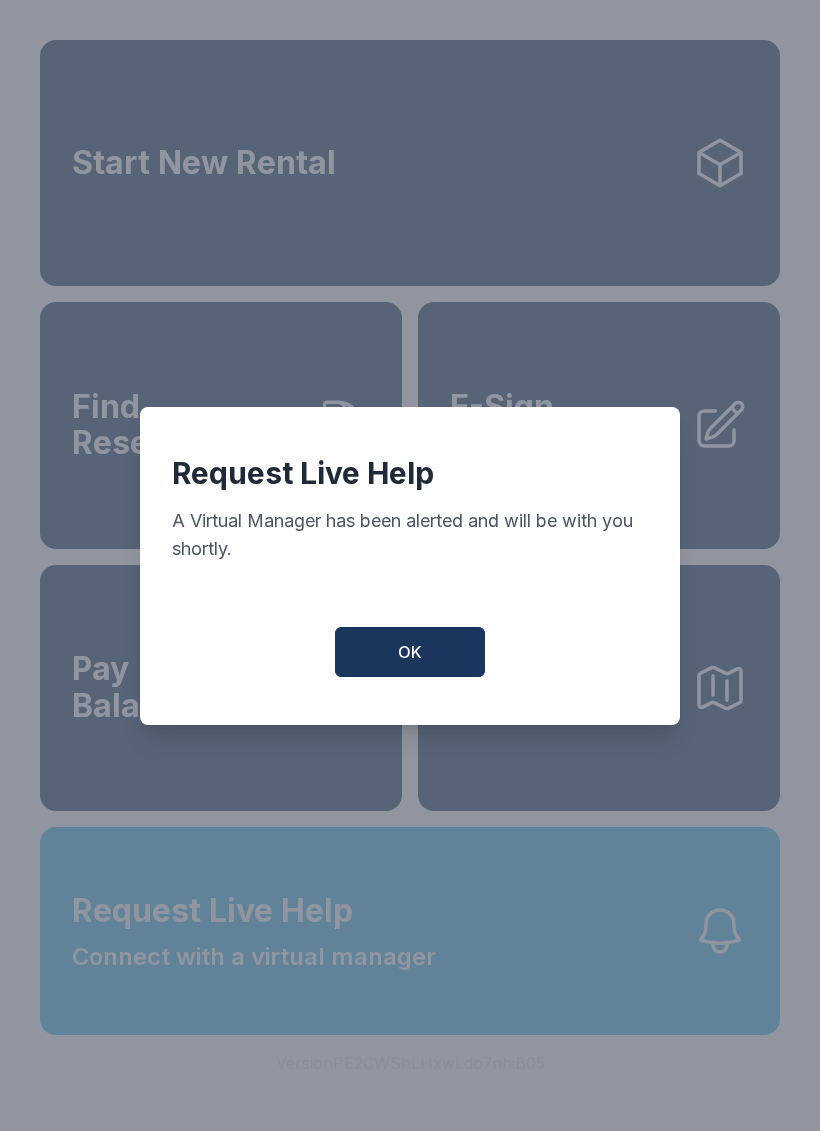 click on "OK" at bounding box center (410, 652) 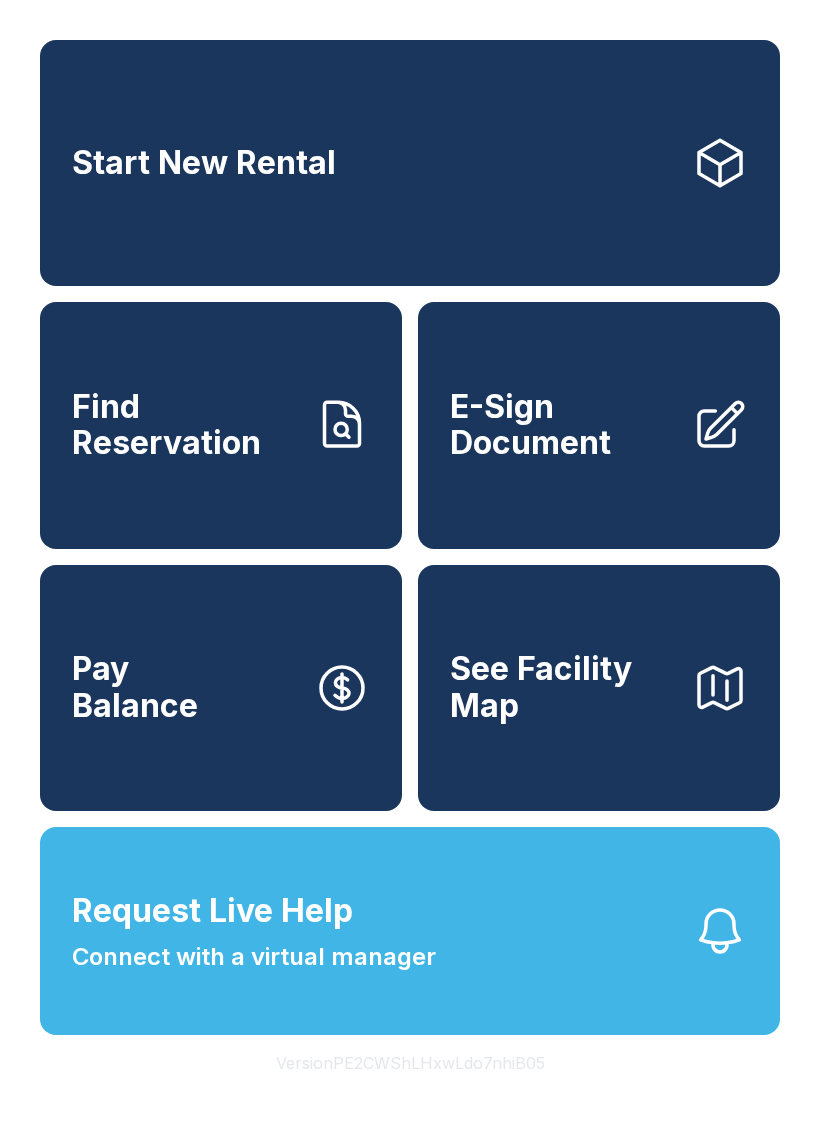 click on "Request Live Help" at bounding box center (212, 911) 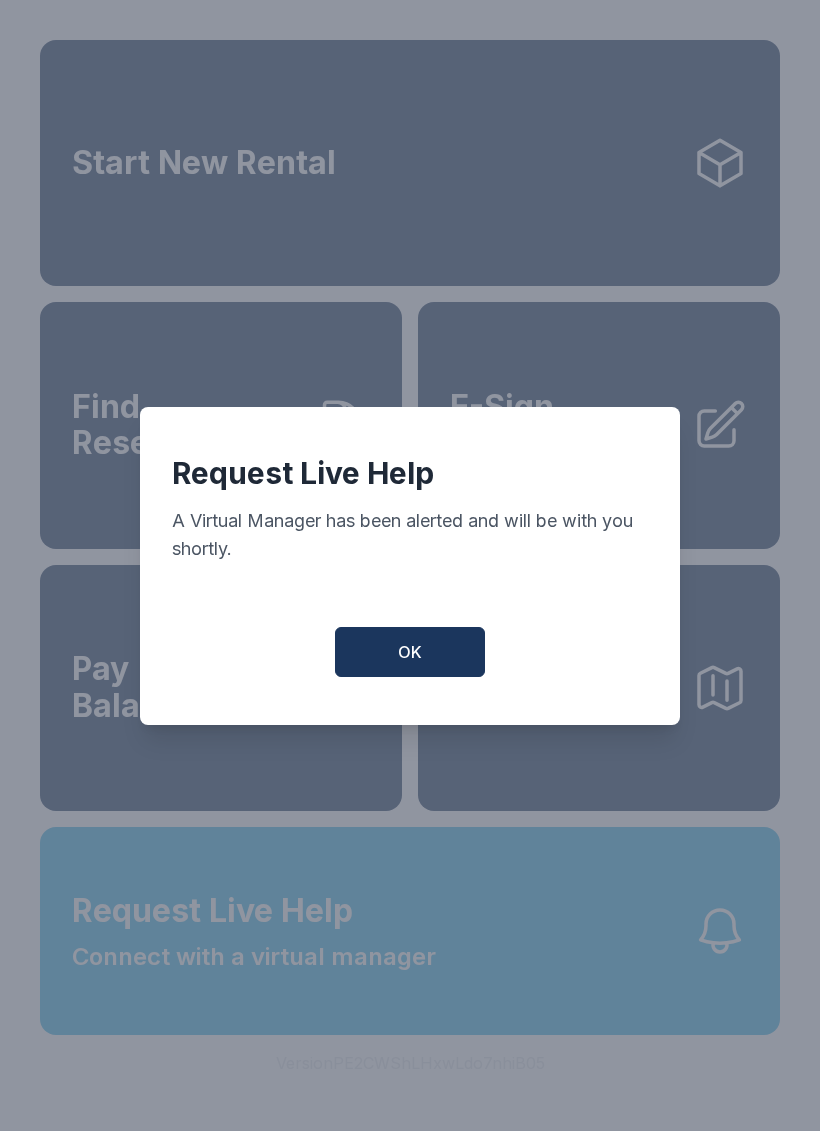 click on "OK" at bounding box center (410, 652) 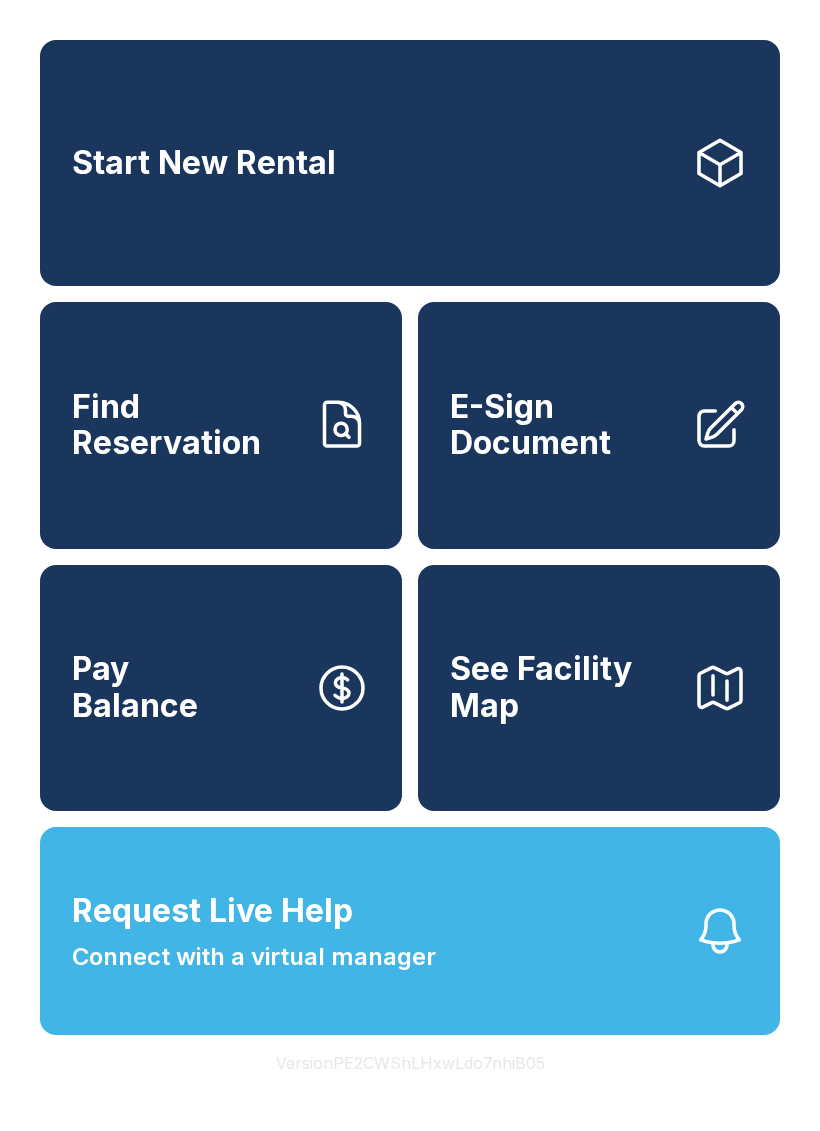 click on "Request Live Help Connect with a virtual manager" at bounding box center (410, 931) 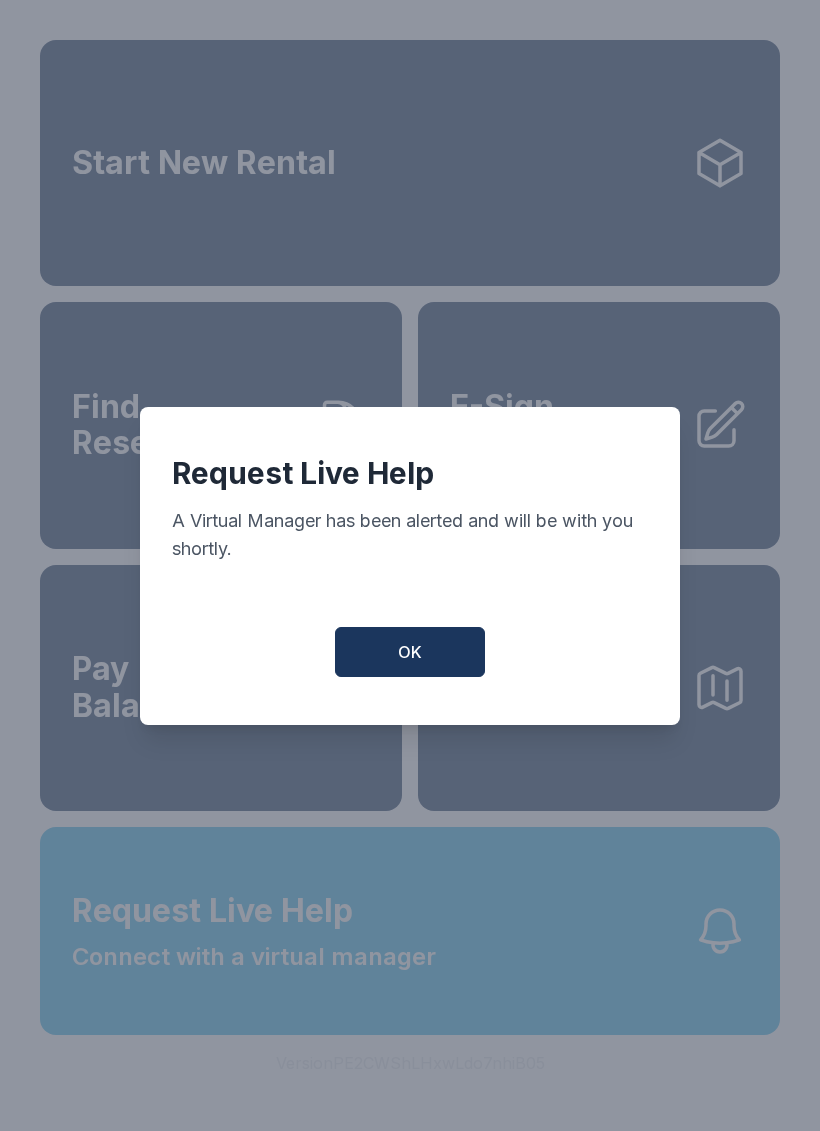 click on "OK" at bounding box center [410, 652] 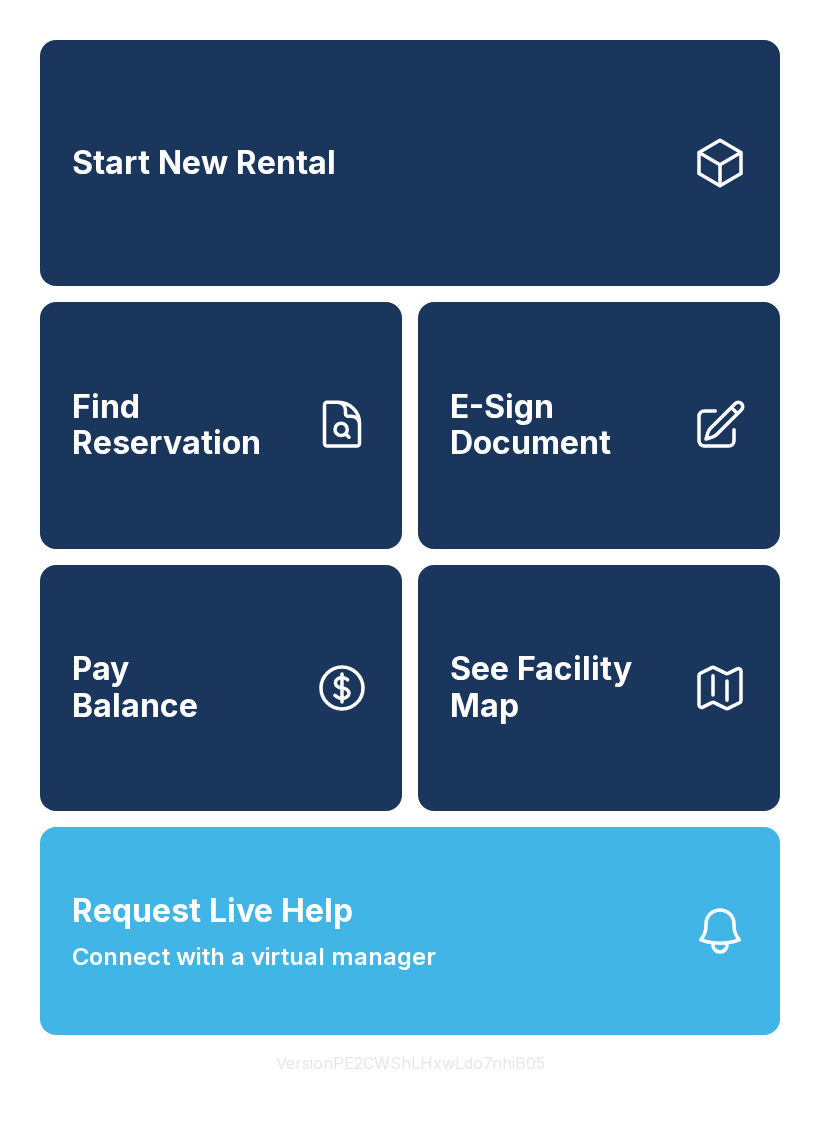 click on "Connect with a virtual manager" at bounding box center (254, 957) 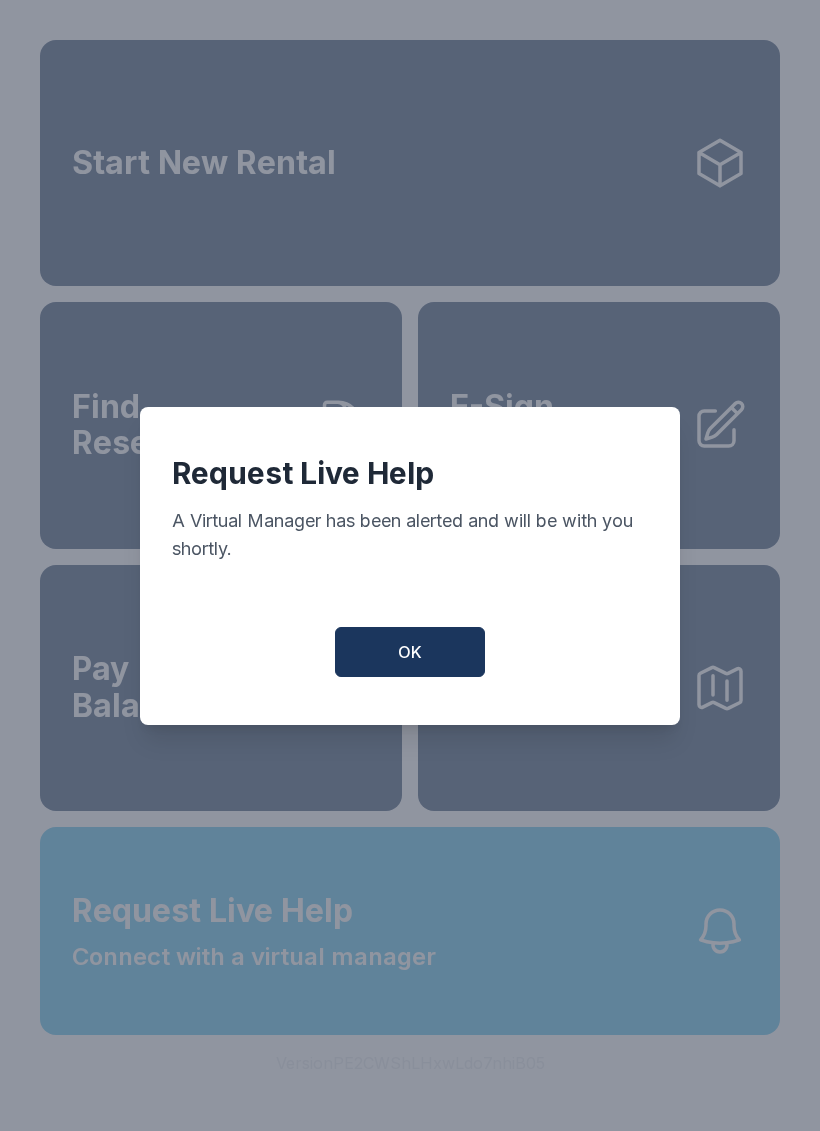 click on "OK" at bounding box center (410, 652) 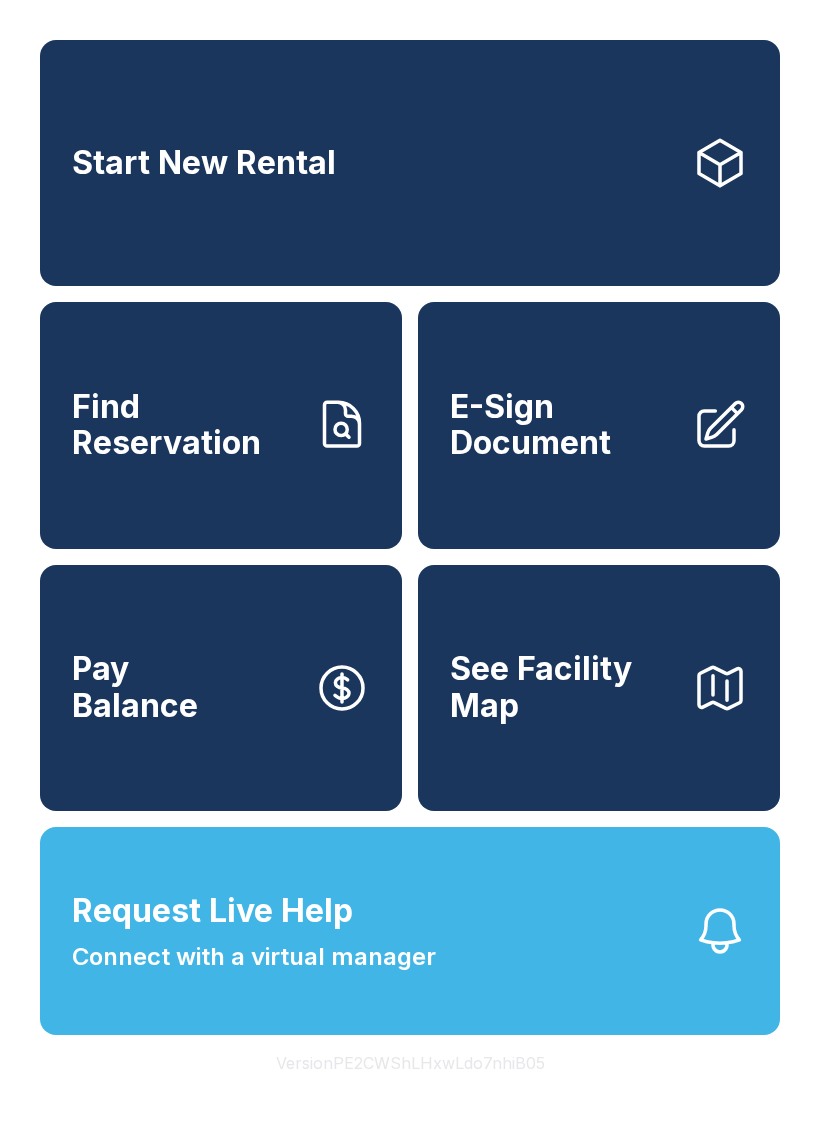 click on "Connect with a virtual manager" at bounding box center [254, 957] 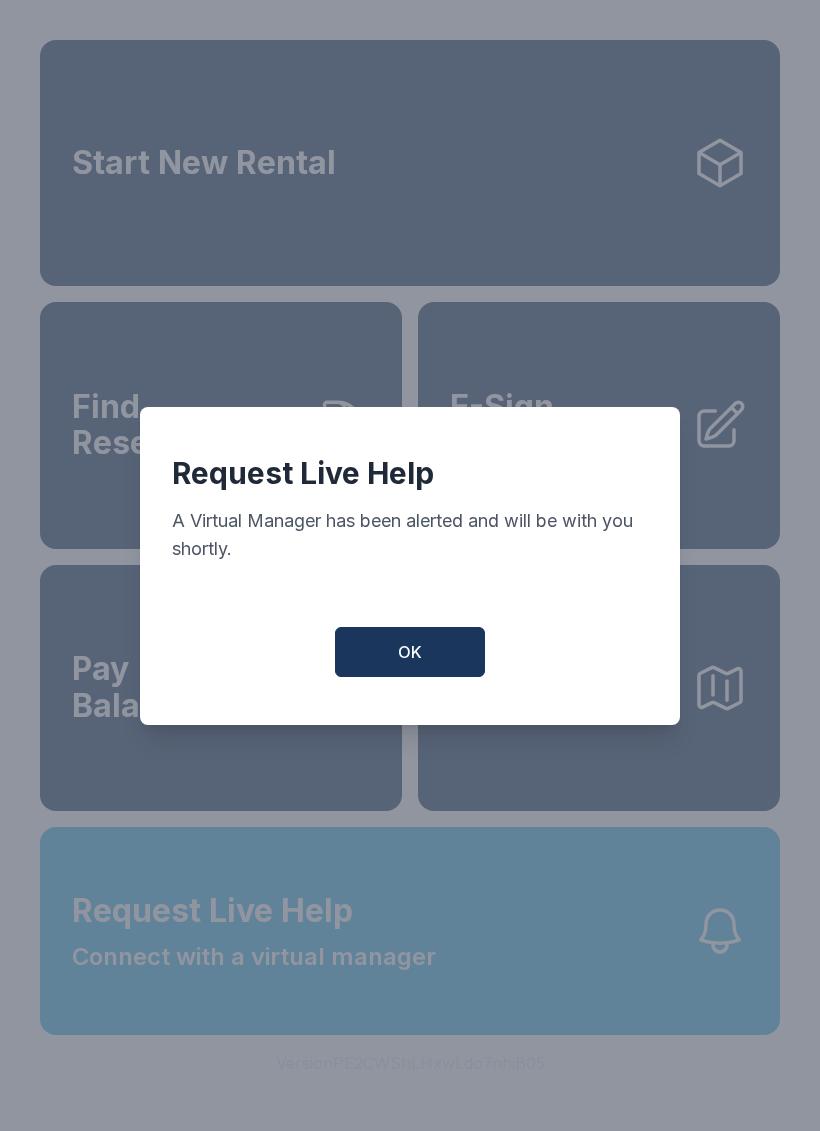 click on "OK" at bounding box center [410, 652] 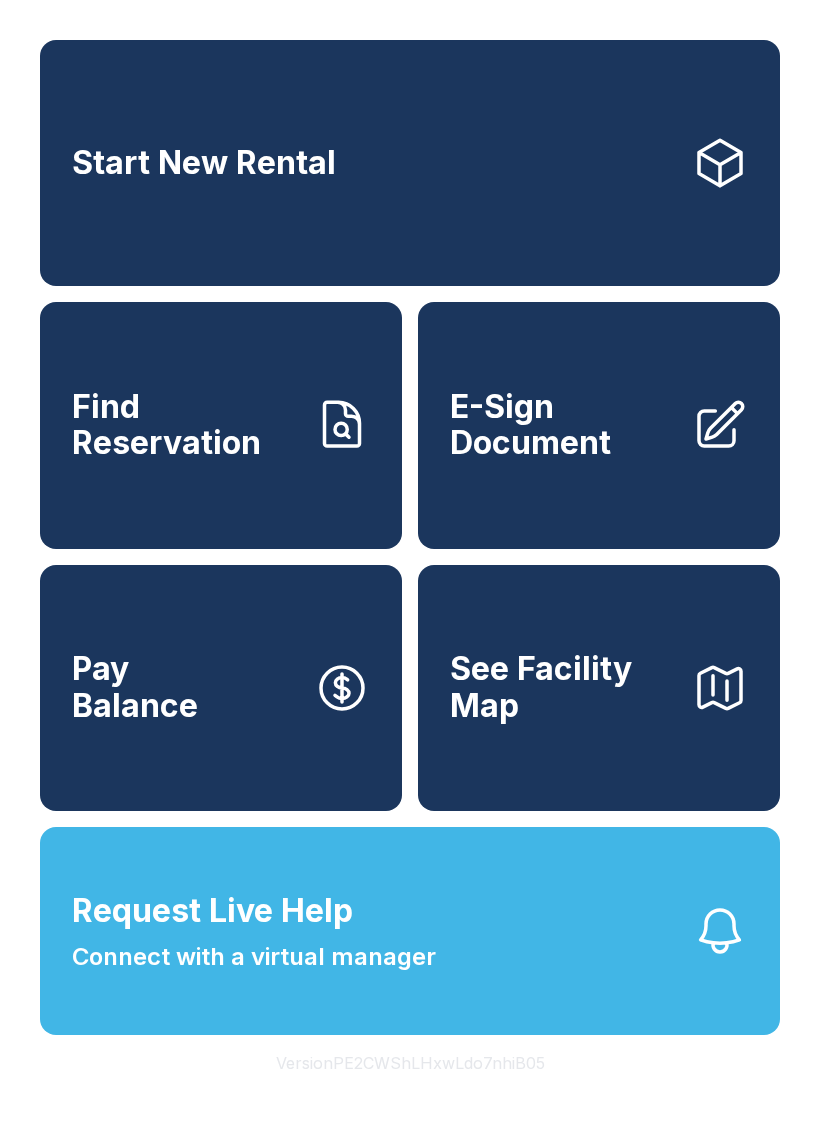 click on "Request Live Help Connect with a virtual manager" at bounding box center (254, 931) 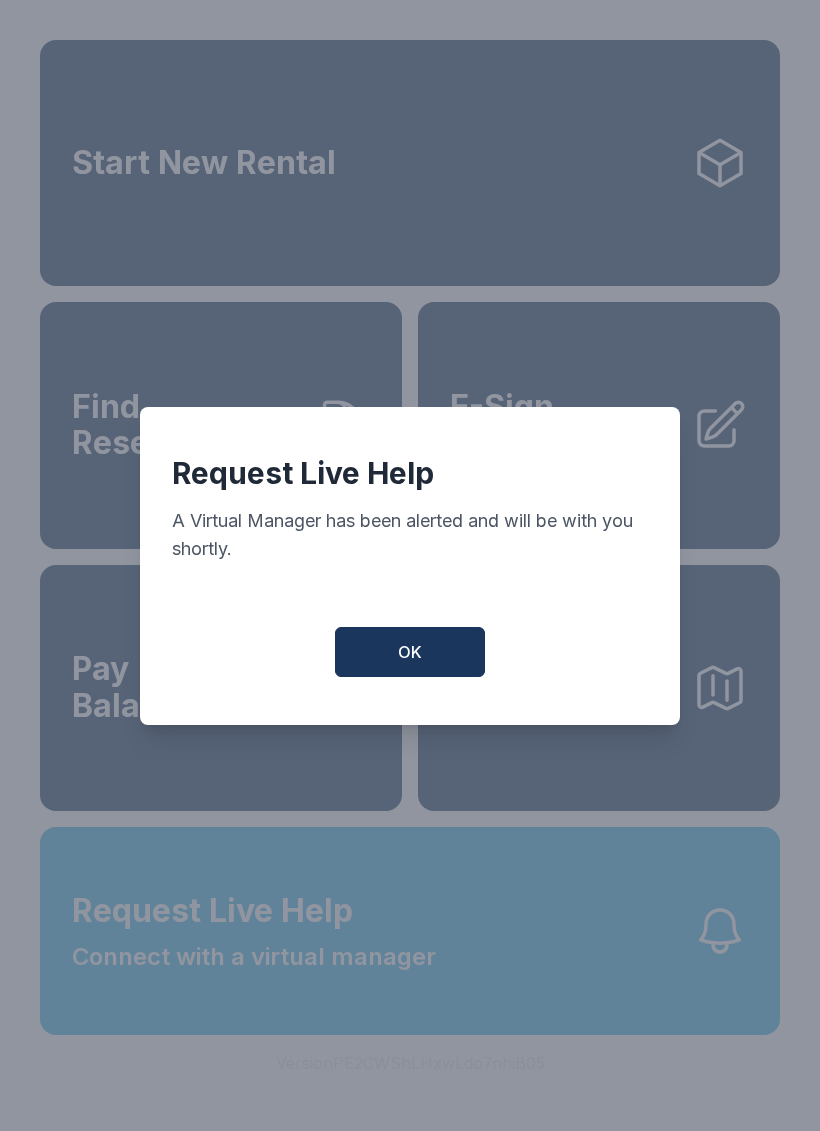 click on "OK" at bounding box center [410, 652] 